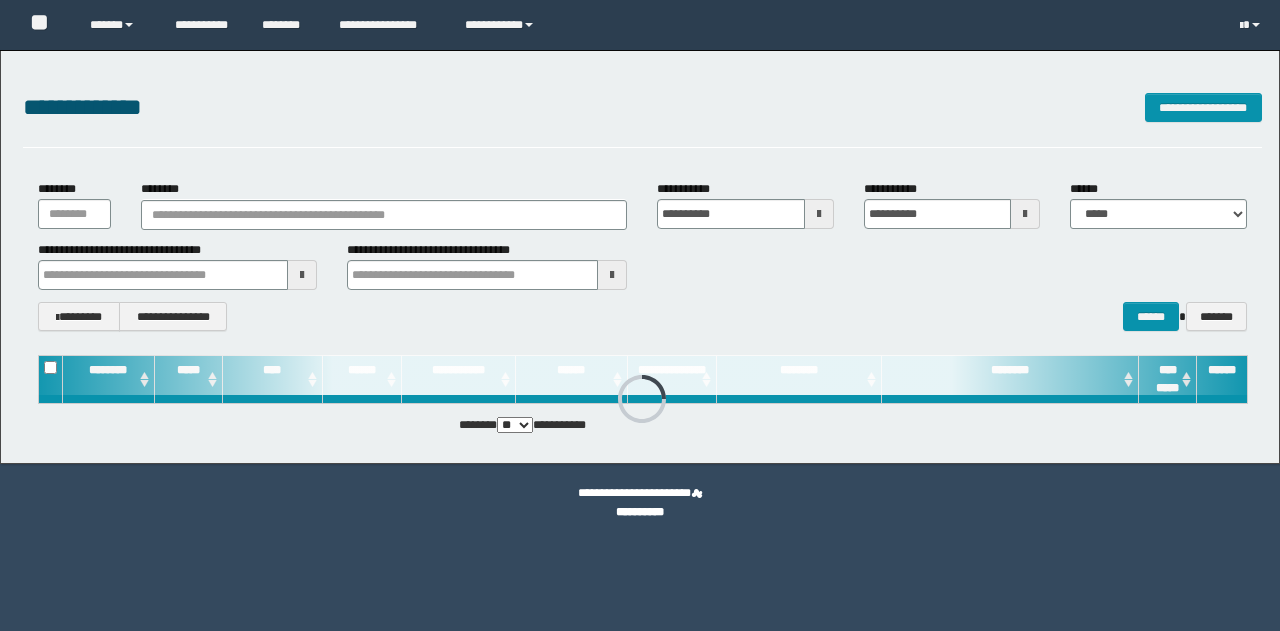 scroll, scrollTop: 0, scrollLeft: 0, axis: both 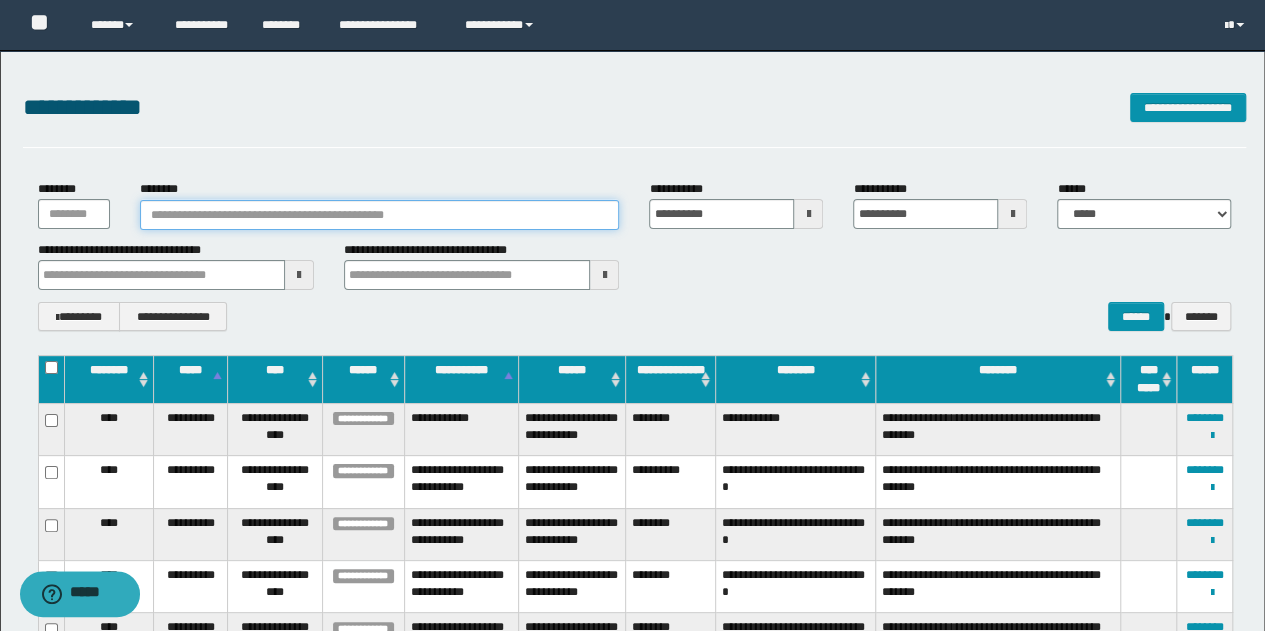 click on "********" at bounding box center [380, 215] 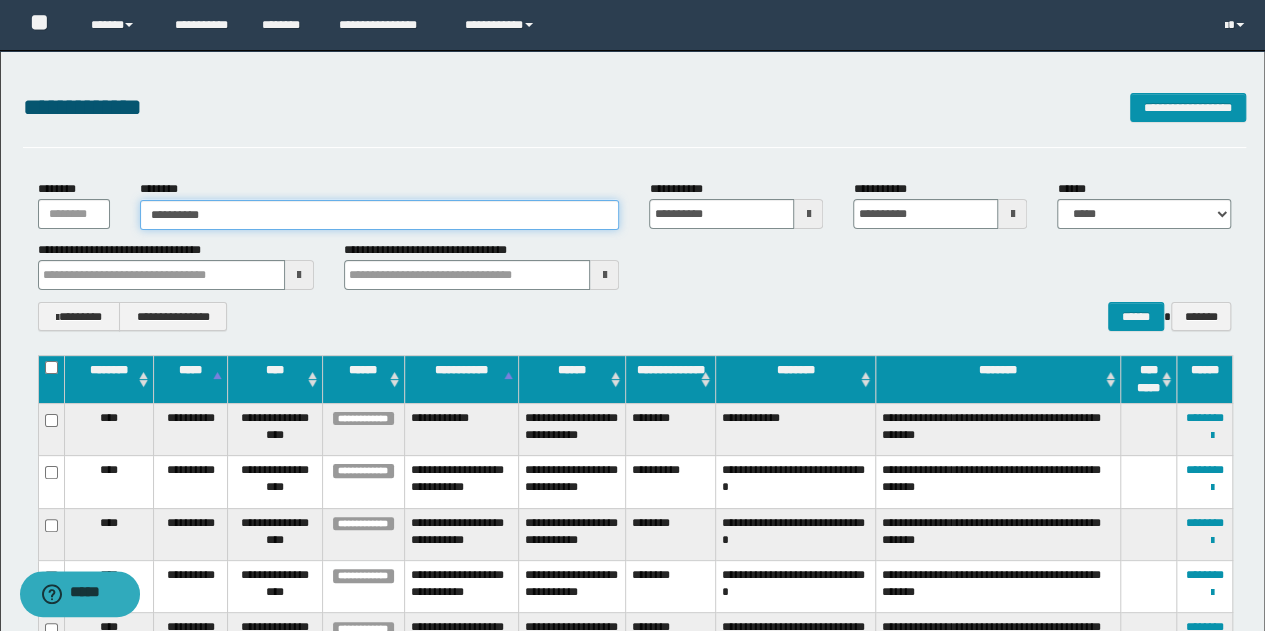 type on "**********" 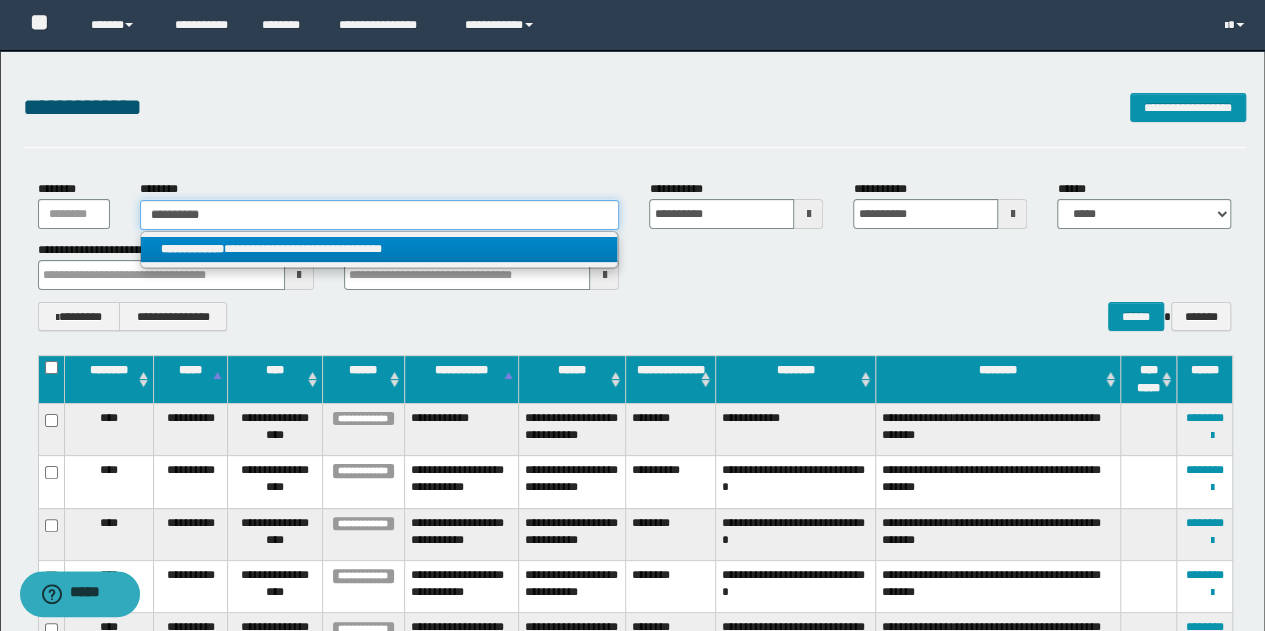 type on "**********" 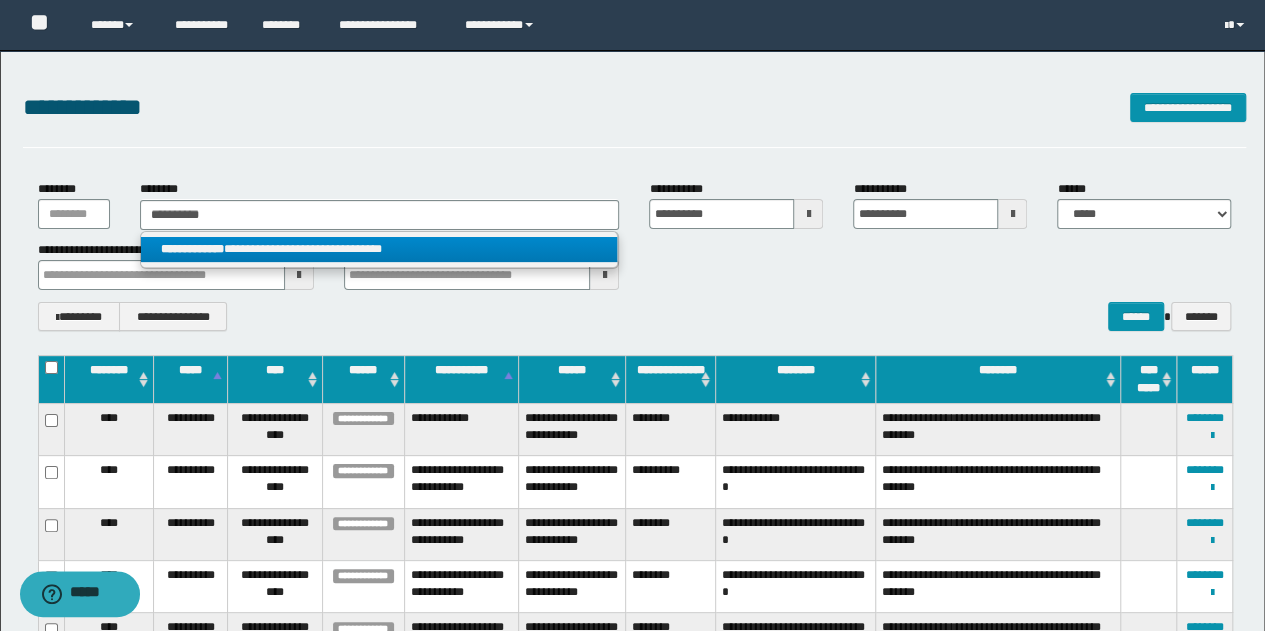 click on "**********" at bounding box center [379, 249] 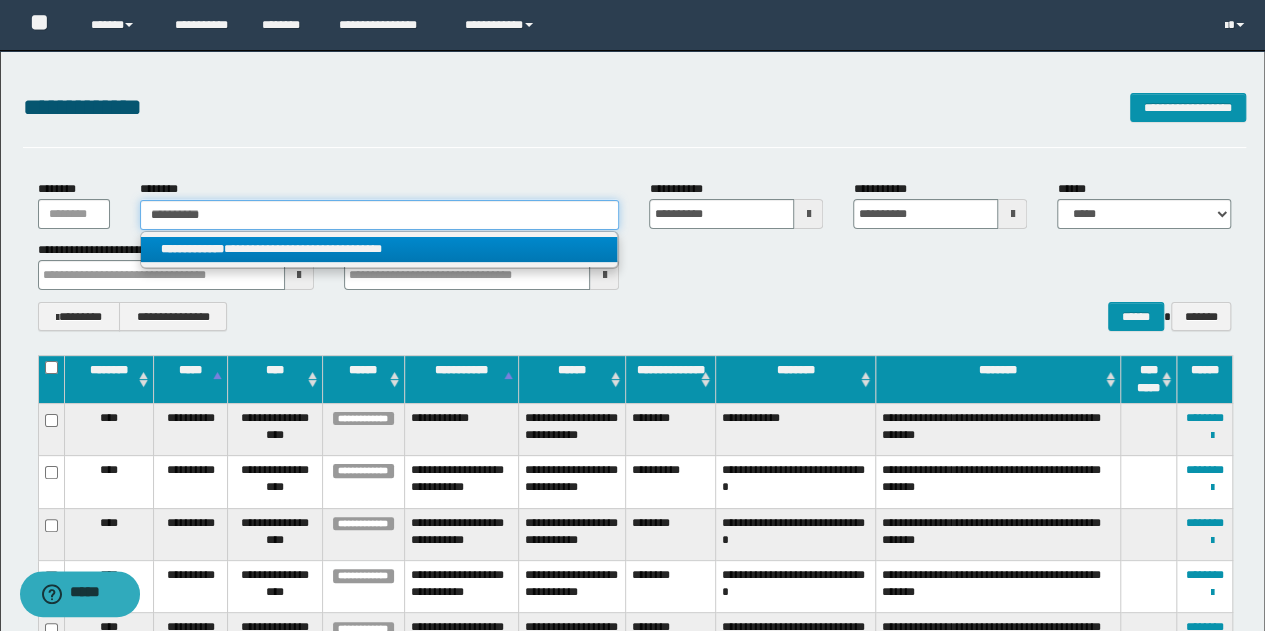 type 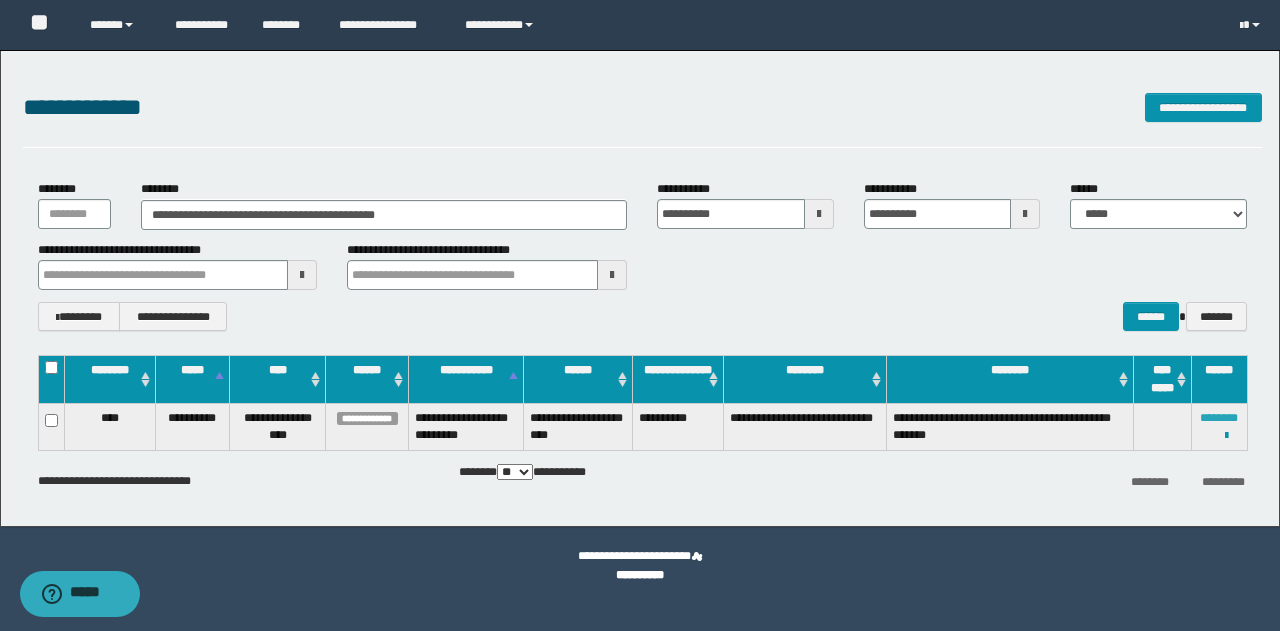 click on "********" at bounding box center [1219, 418] 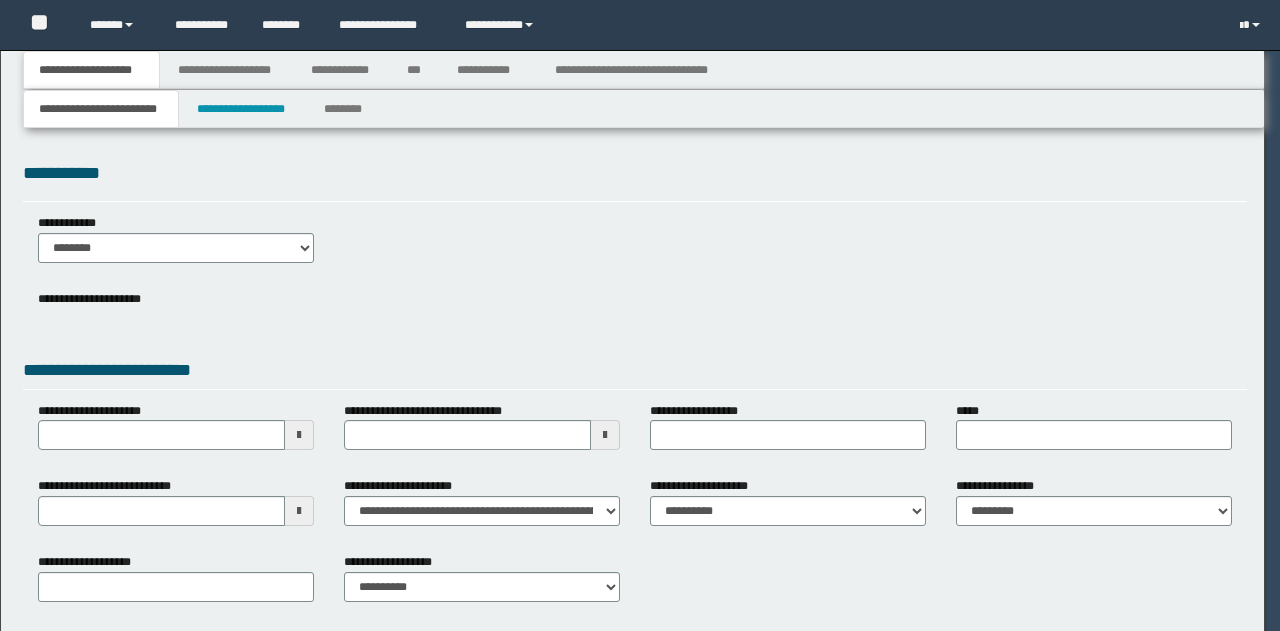 scroll, scrollTop: 0, scrollLeft: 0, axis: both 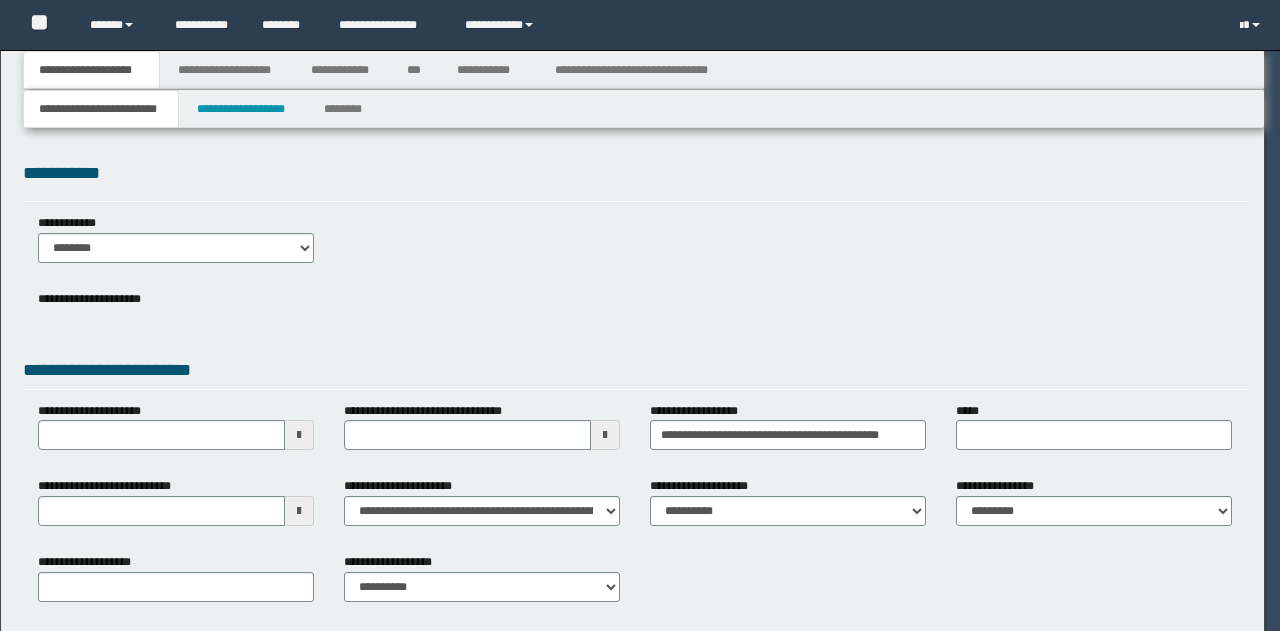 select on "*" 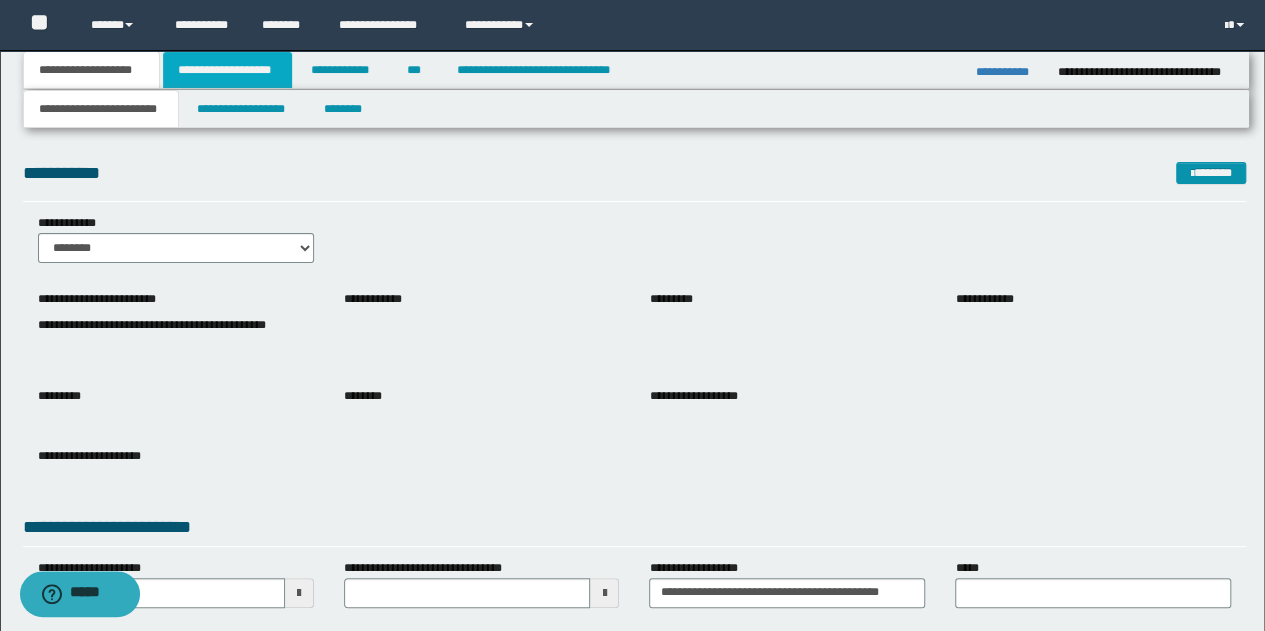 click on "**********" at bounding box center (227, 70) 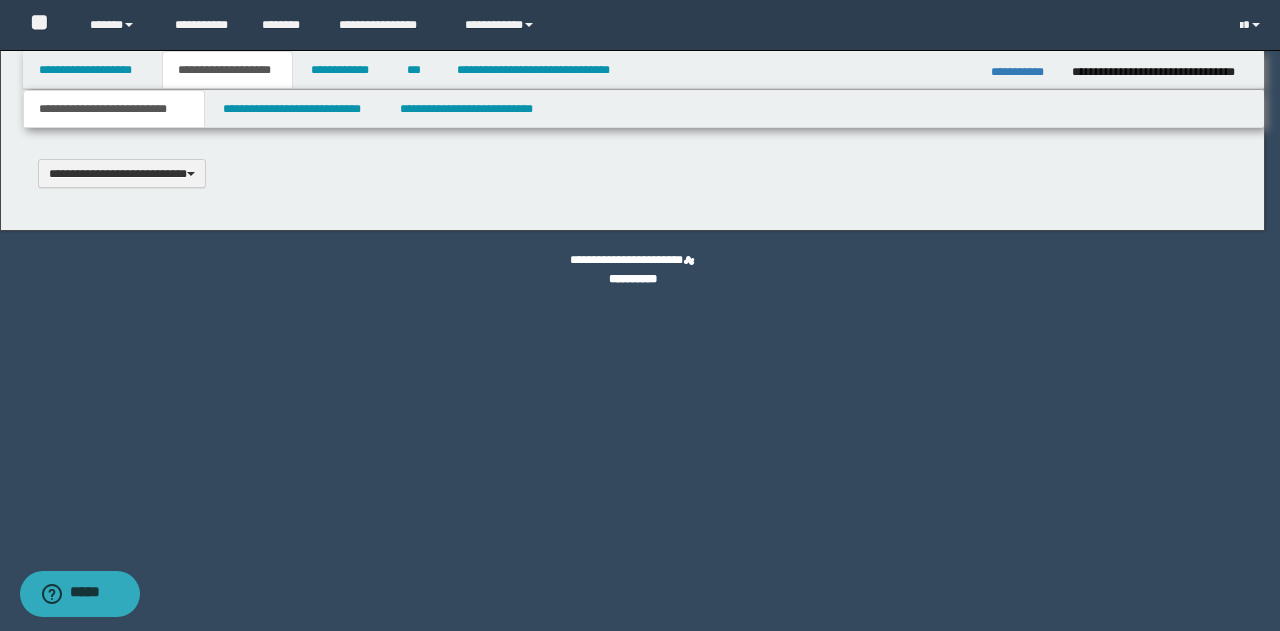 type 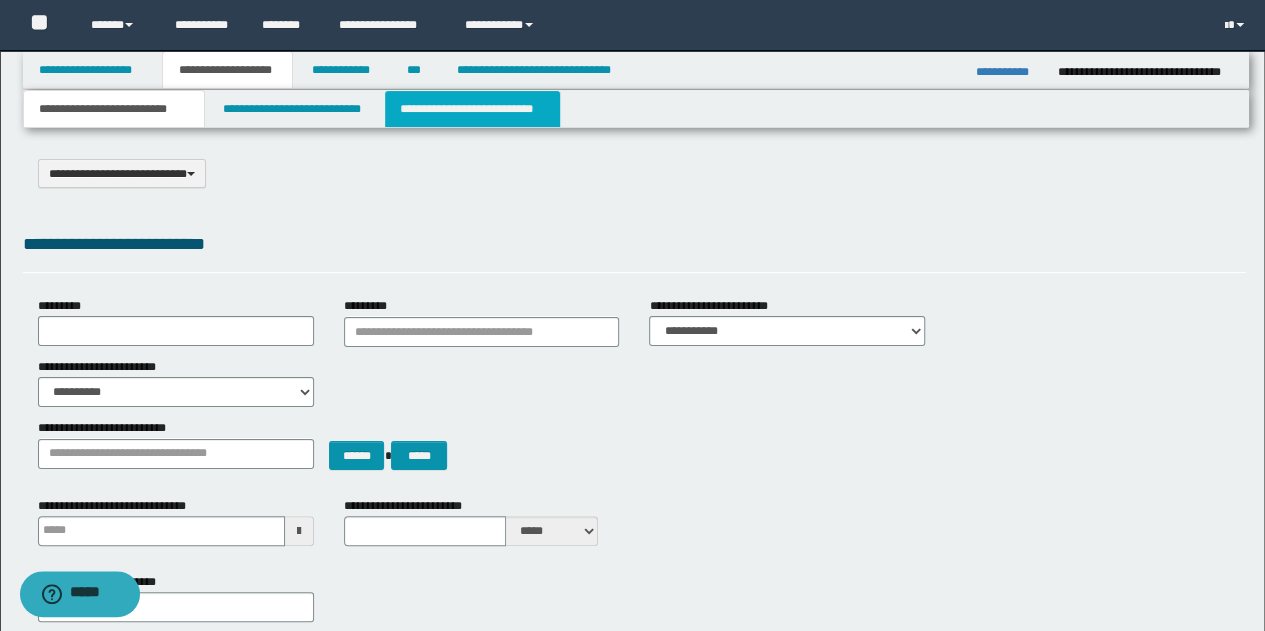 click on "**********" at bounding box center (472, 109) 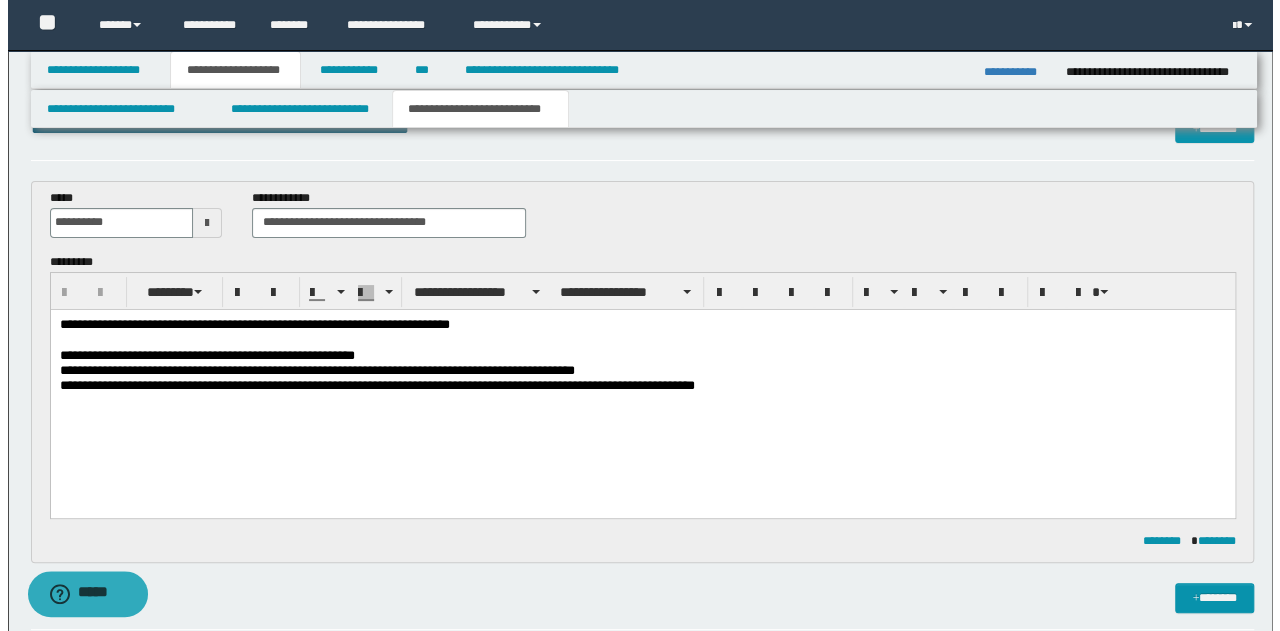 scroll, scrollTop: 0, scrollLeft: 0, axis: both 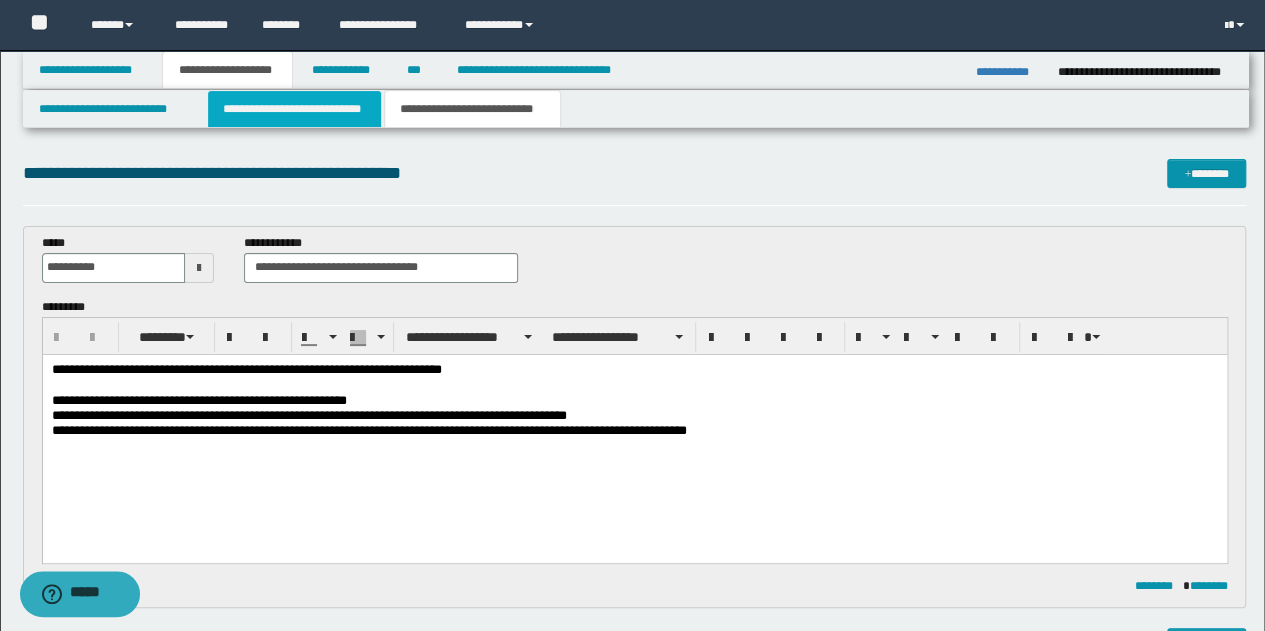 click on "**********" at bounding box center (294, 109) 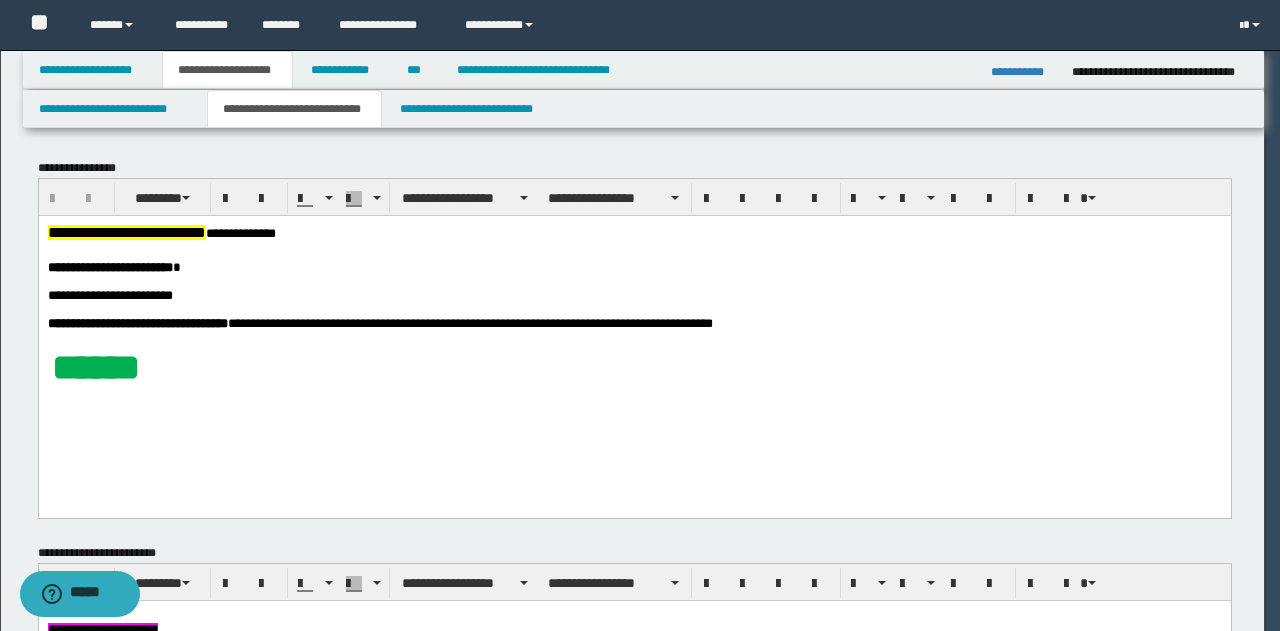 scroll, scrollTop: 0, scrollLeft: 0, axis: both 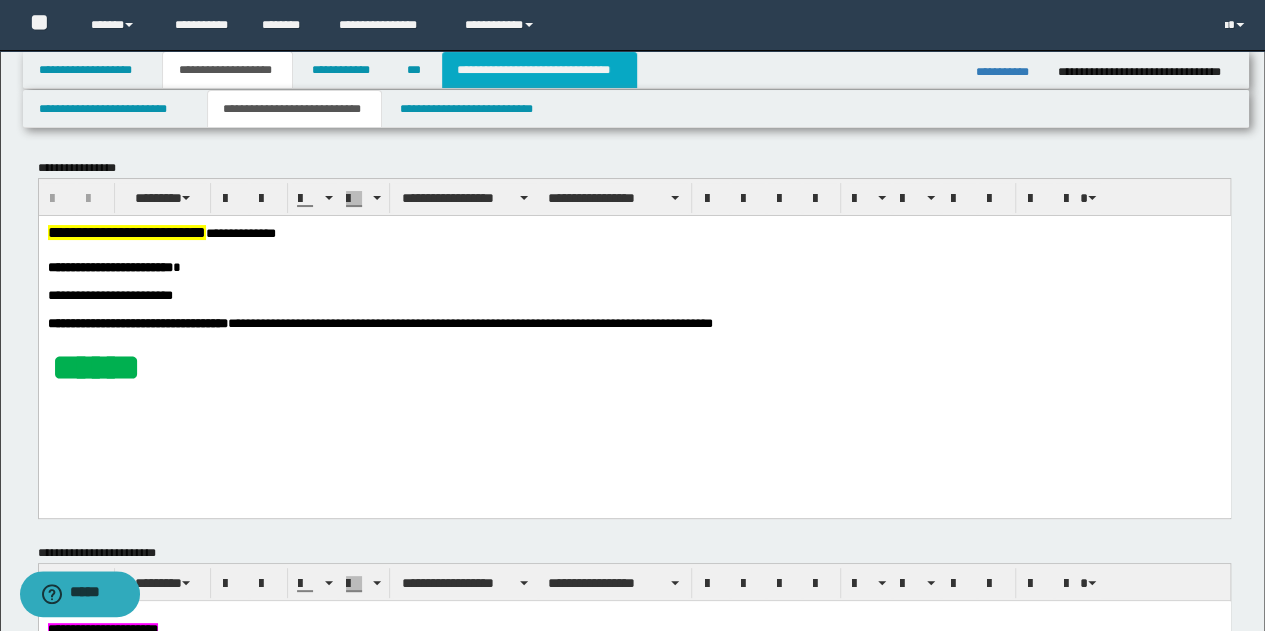 click on "**********" at bounding box center [539, 70] 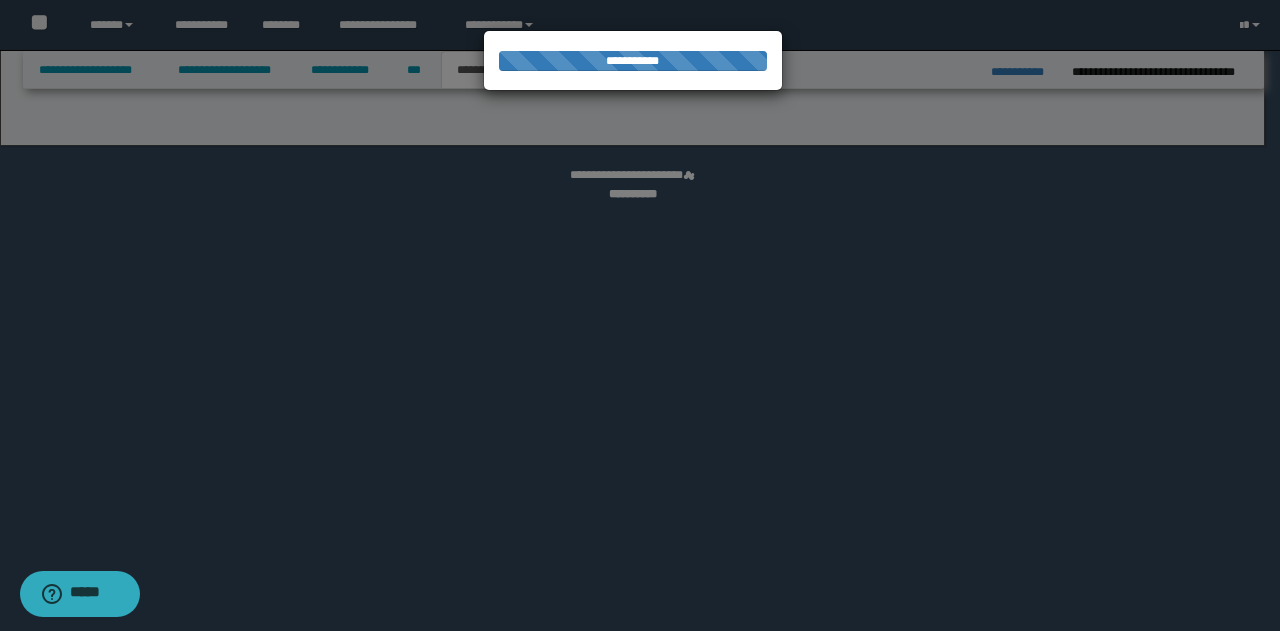 select on "*" 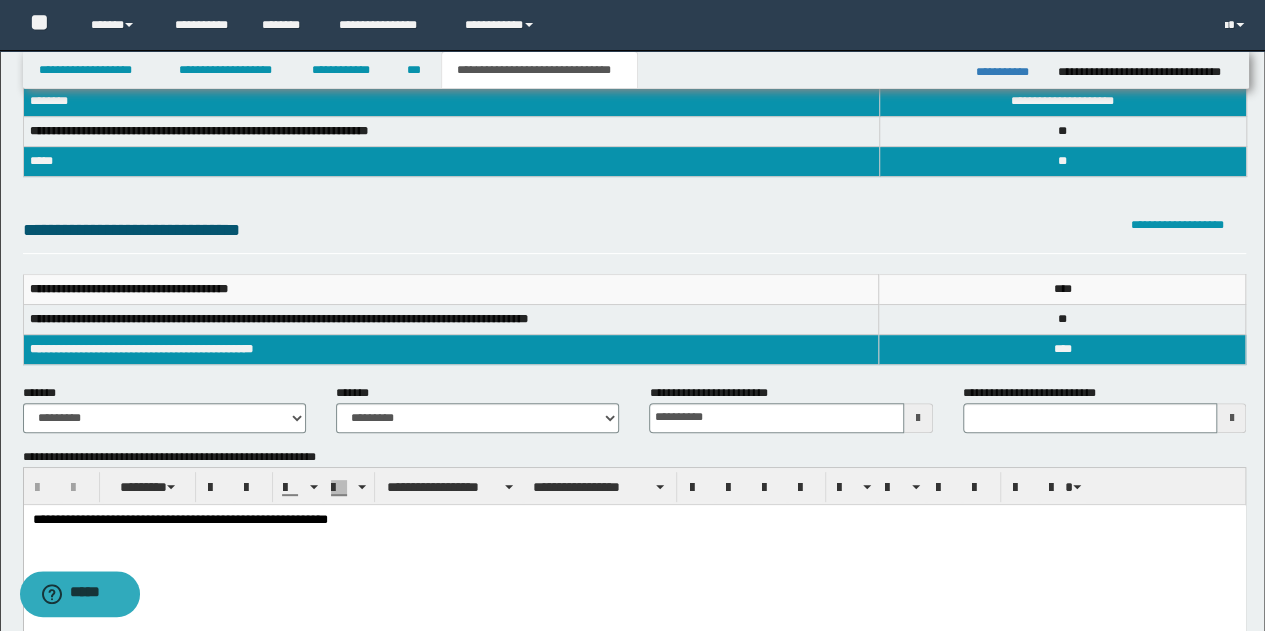 scroll, scrollTop: 0, scrollLeft: 0, axis: both 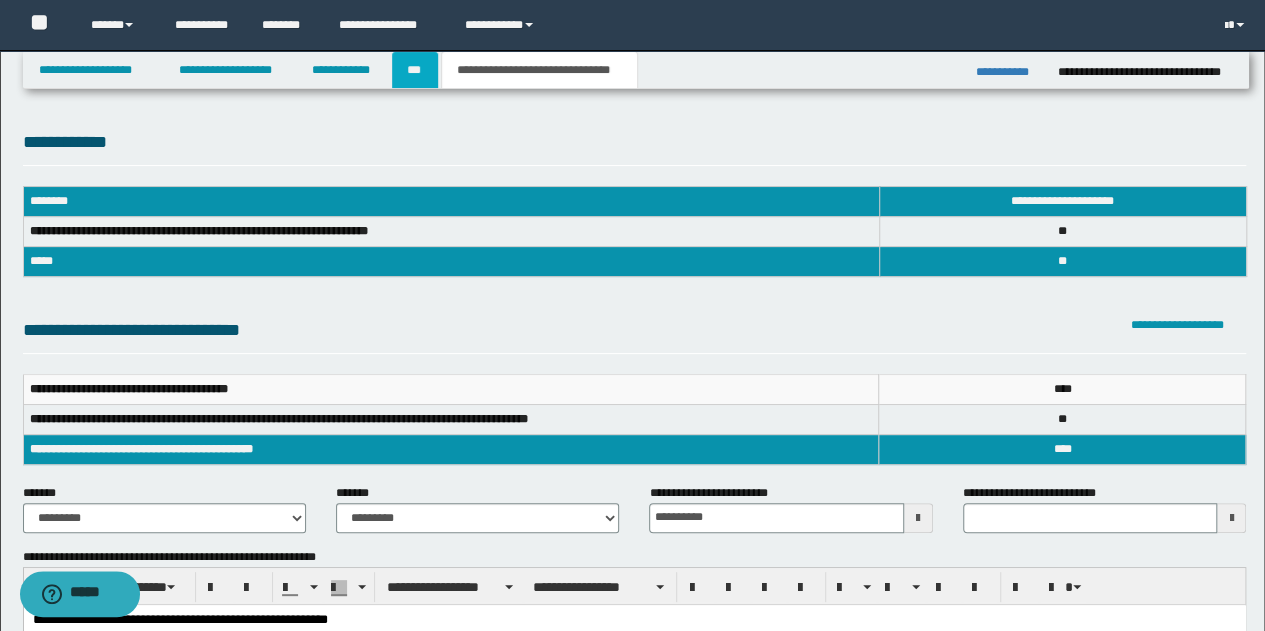 drag, startPoint x: 414, startPoint y: 67, endPoint x: 420, endPoint y: 164, distance: 97.18539 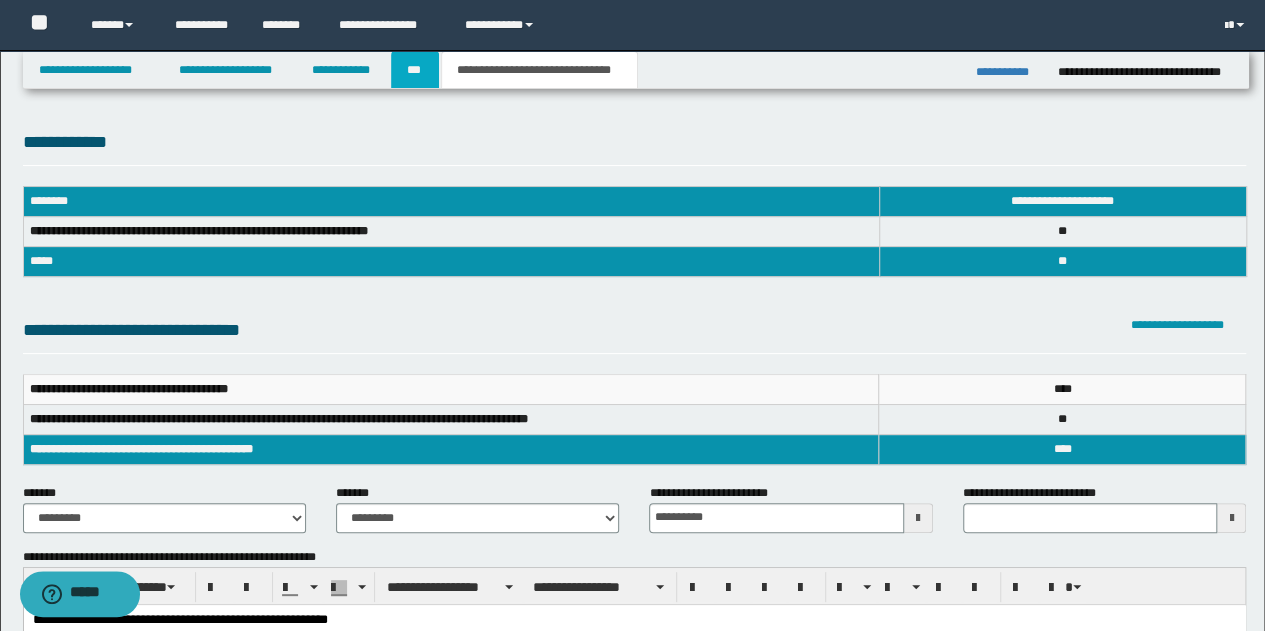 click on "***" at bounding box center [415, 70] 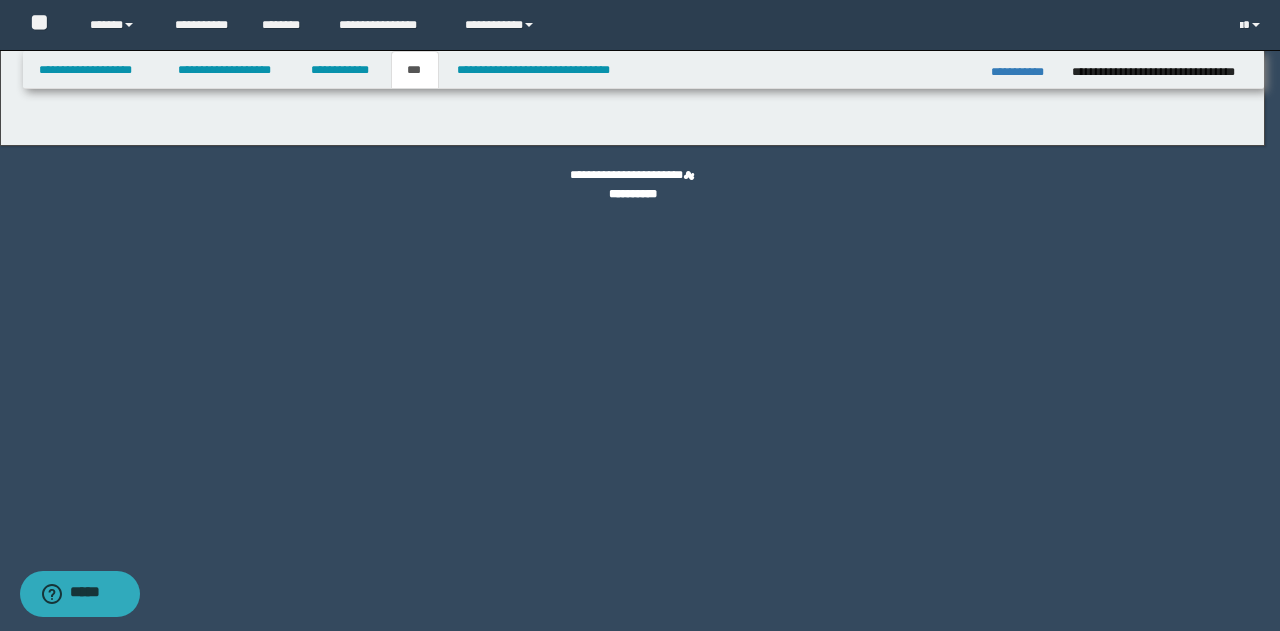 select on "*" 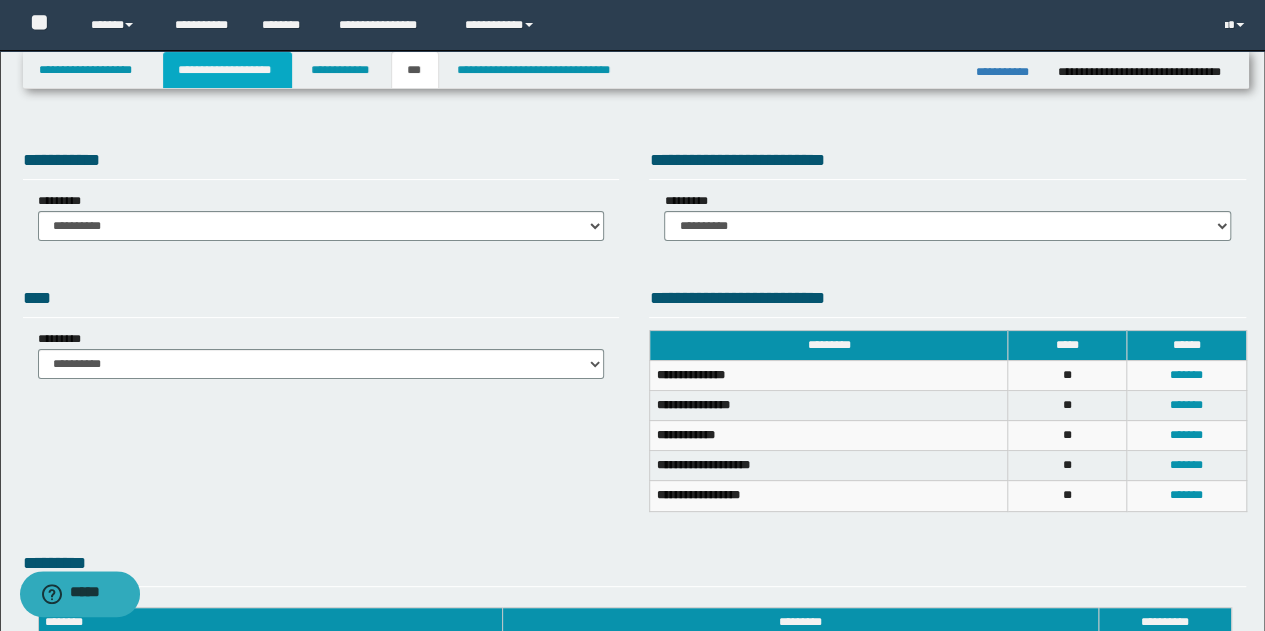 click on "**********" at bounding box center [227, 70] 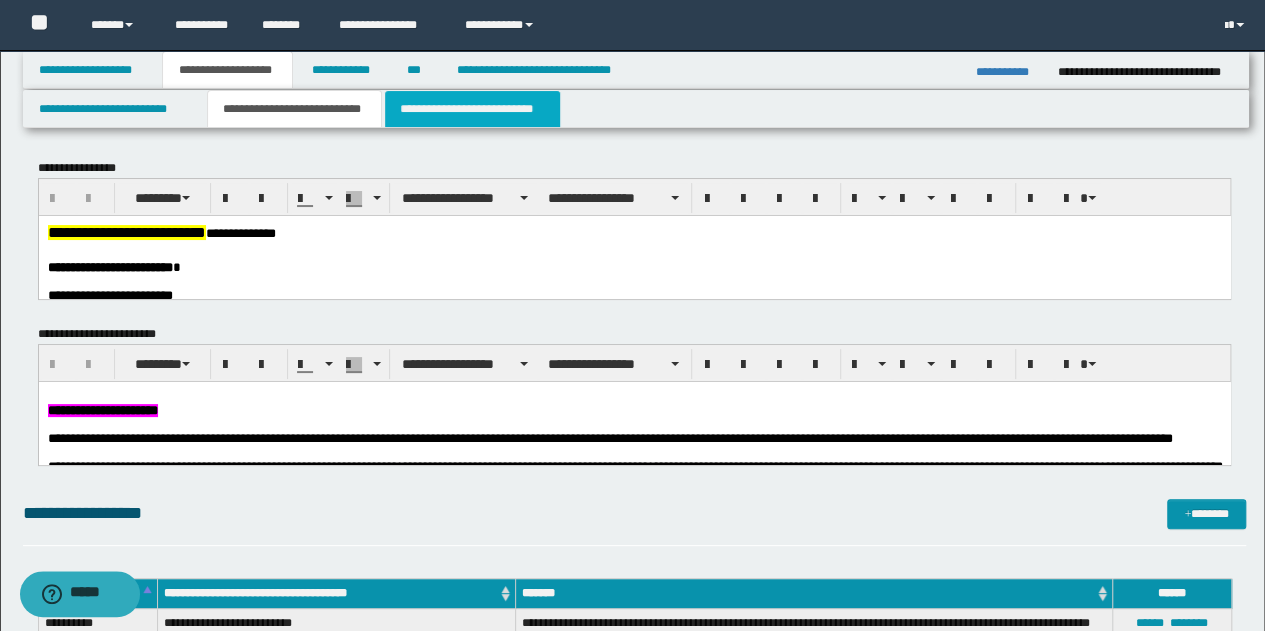 click on "**********" at bounding box center (472, 109) 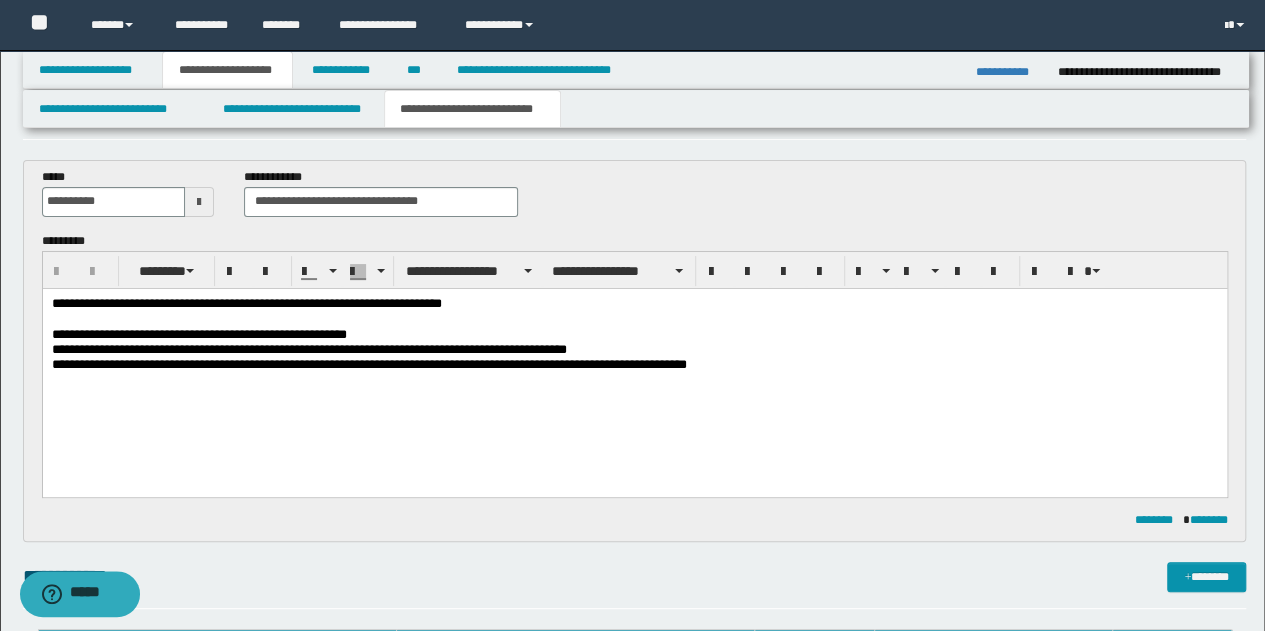 scroll, scrollTop: 0, scrollLeft: 0, axis: both 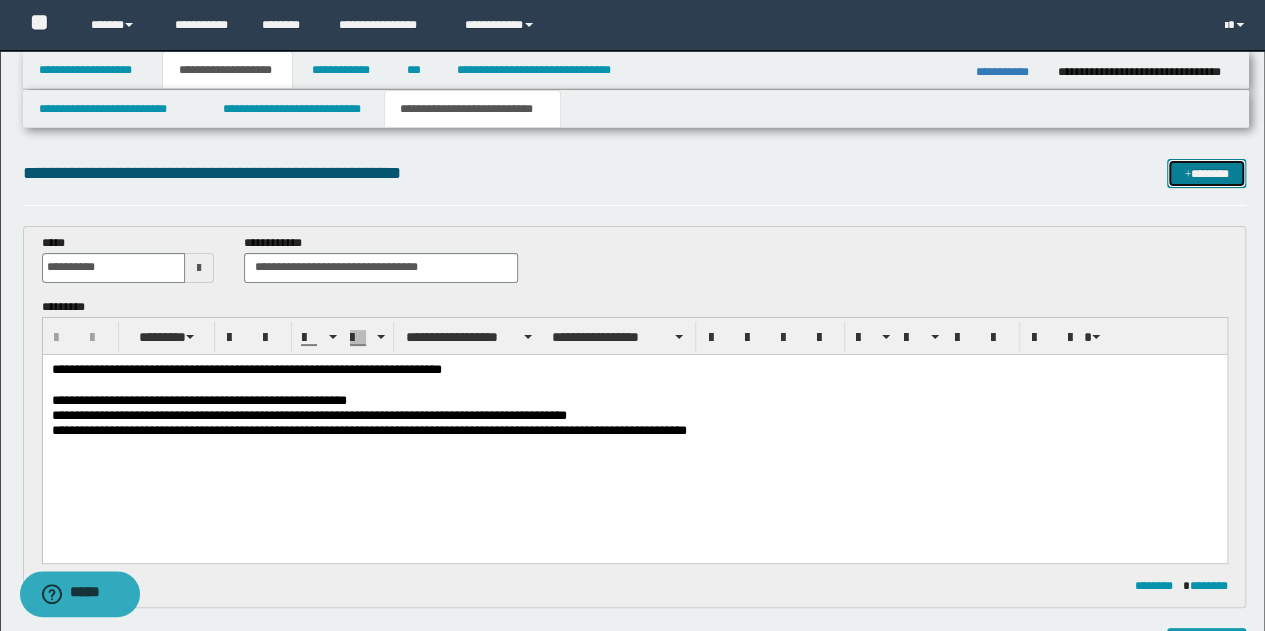 click on "*******" at bounding box center (1206, 173) 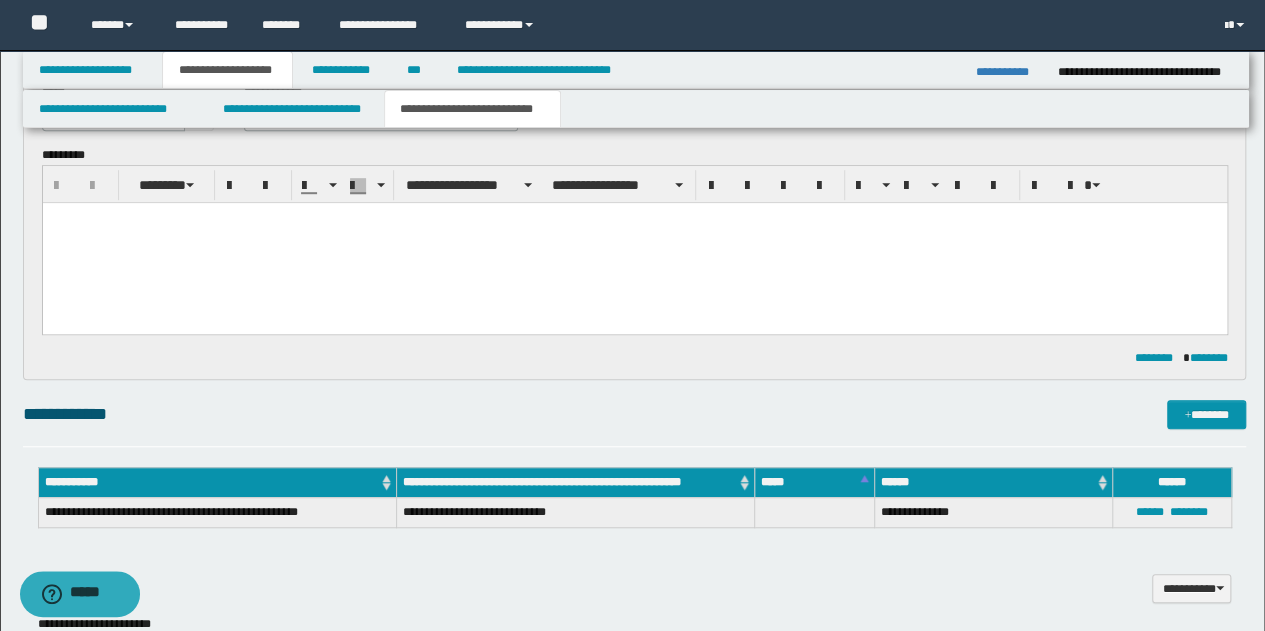 scroll, scrollTop: 0, scrollLeft: 0, axis: both 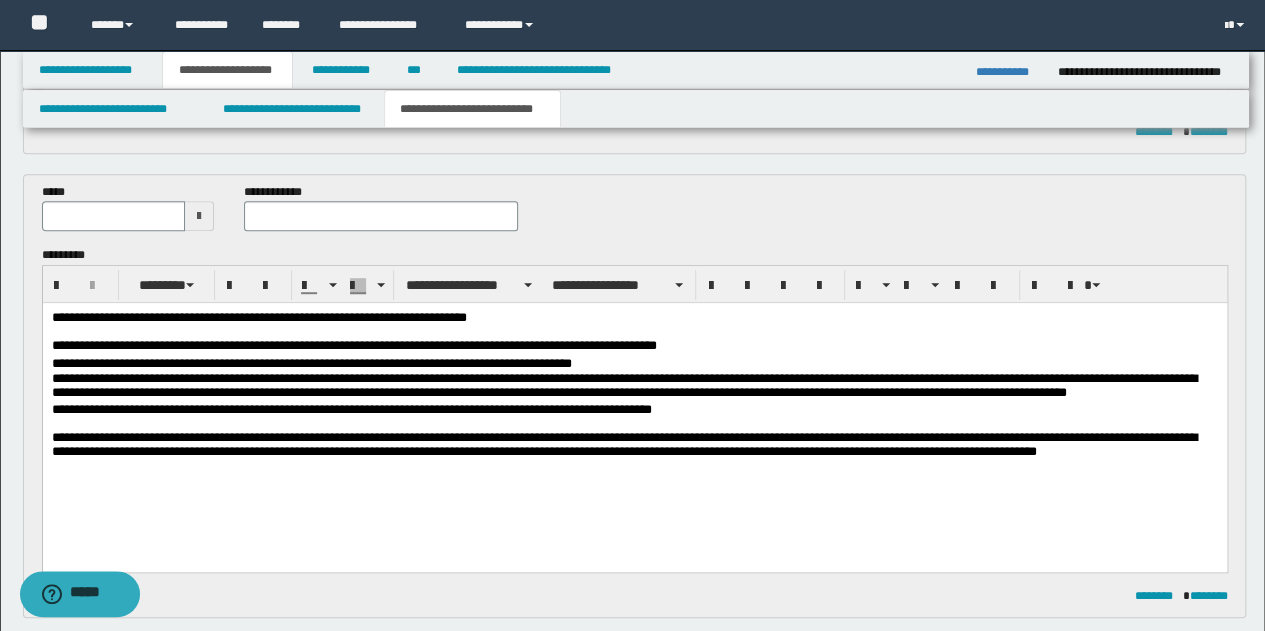 click at bounding box center (199, 216) 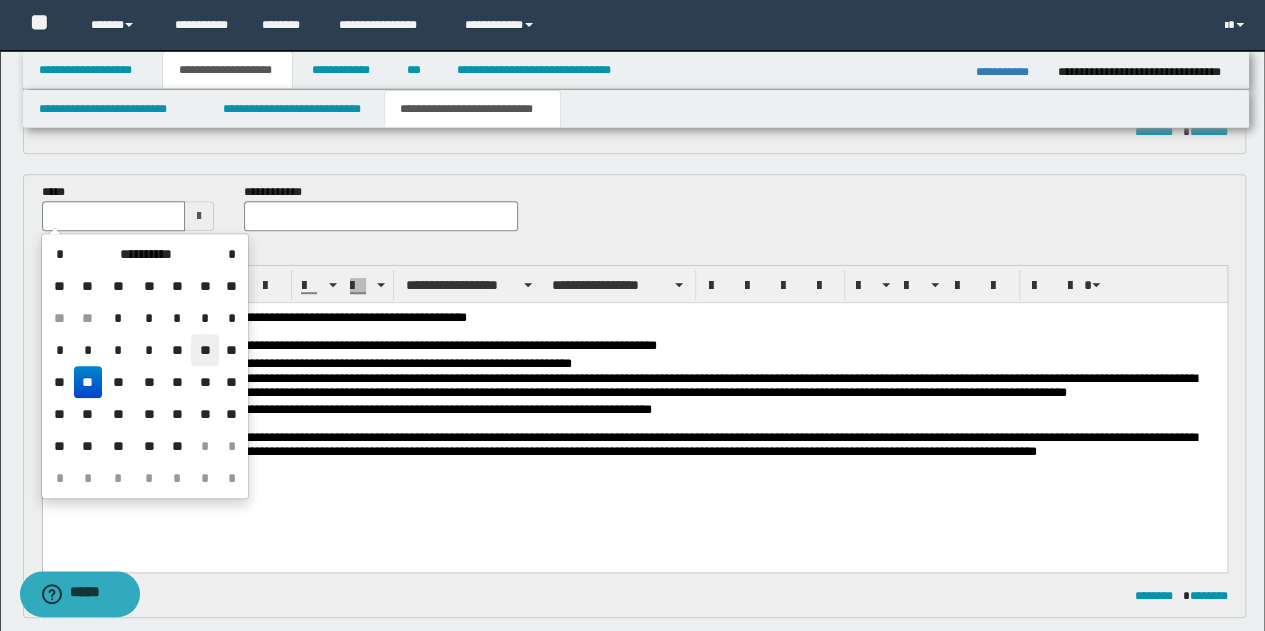 click on "**" at bounding box center (205, 350) 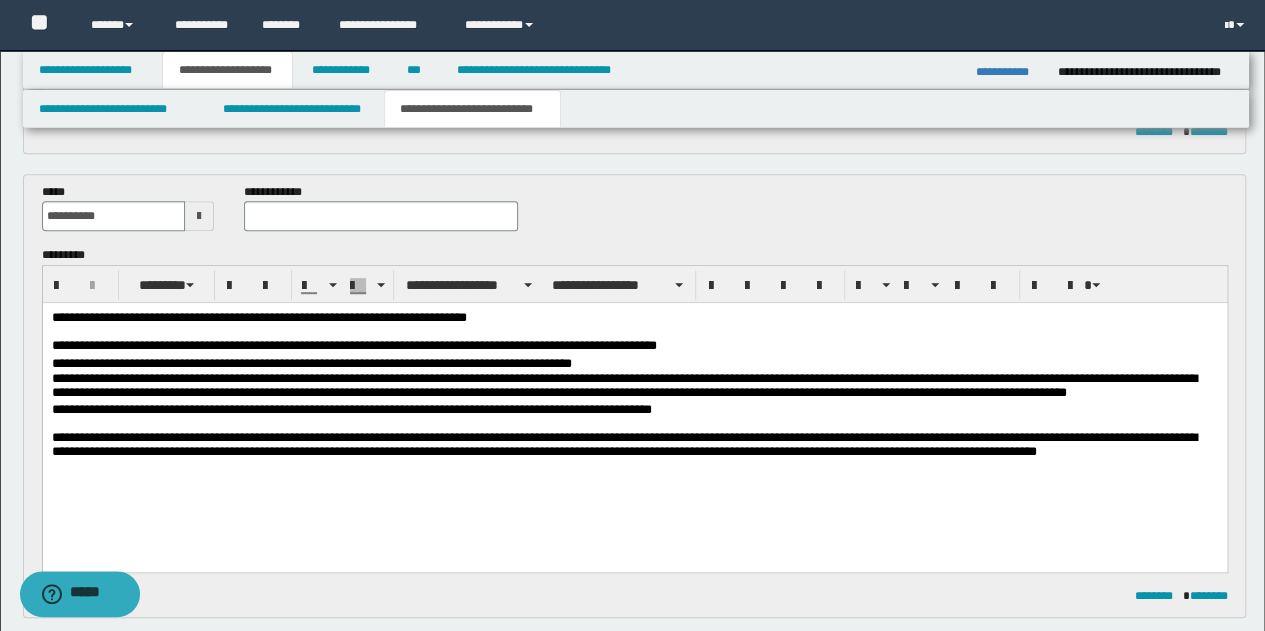 click on "**********" at bounding box center [634, 334] 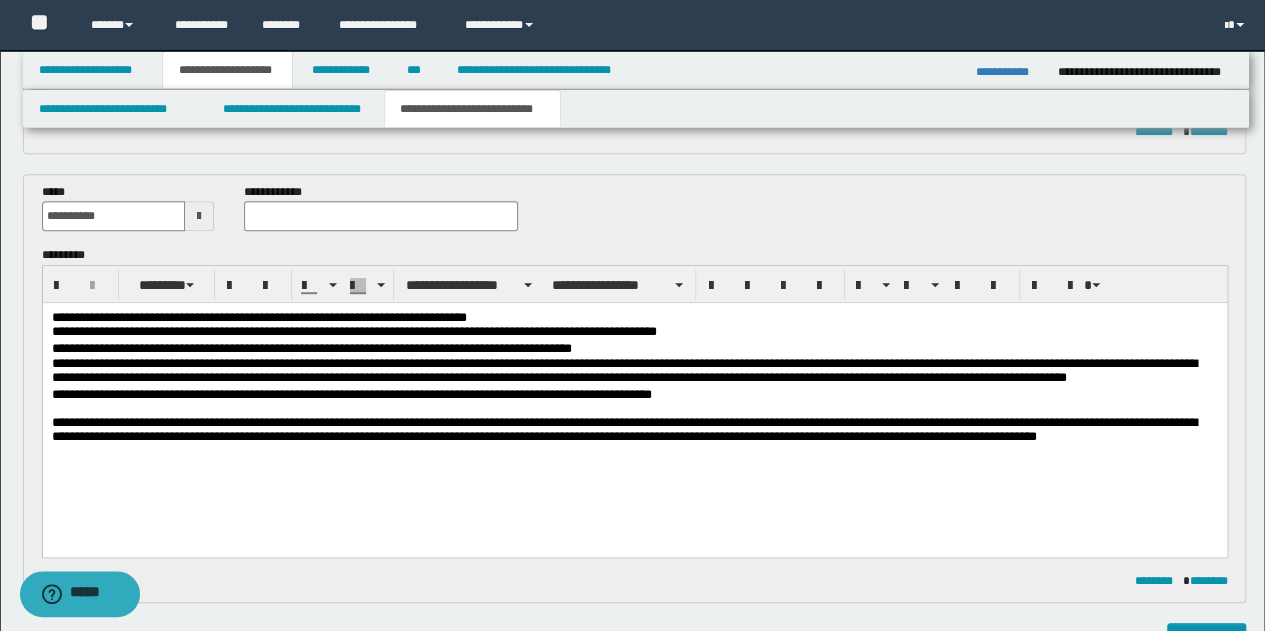 click on "**********" at bounding box center (634, 405) 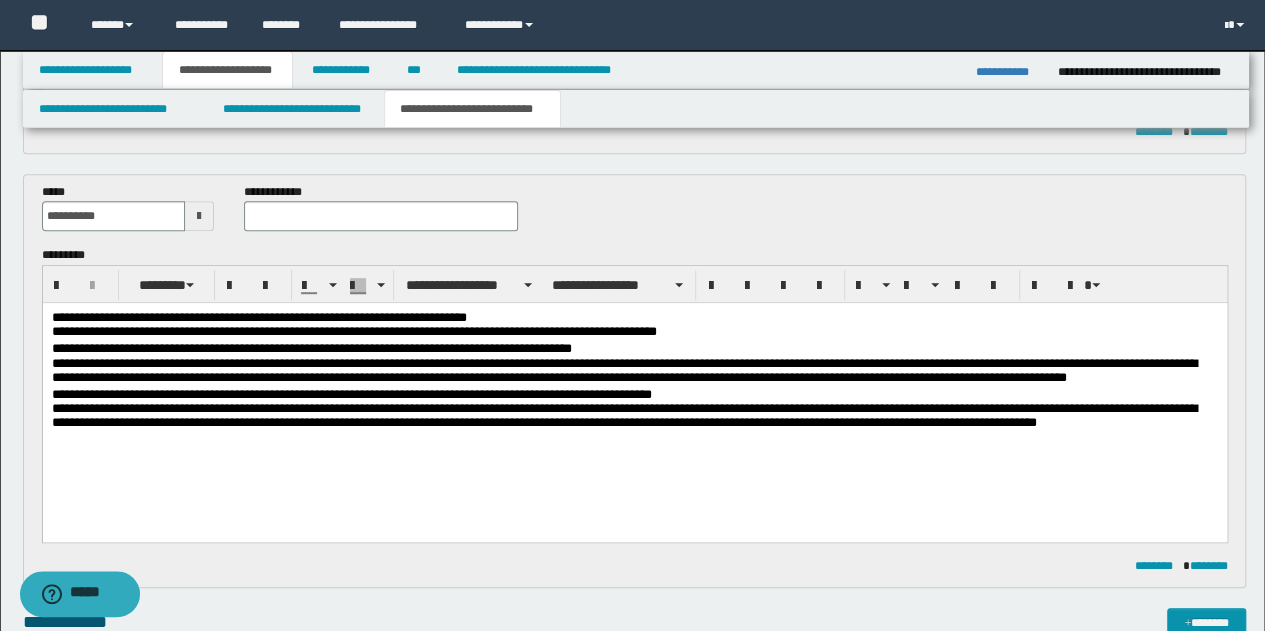 click on "**********" at bounding box center (381, 215) 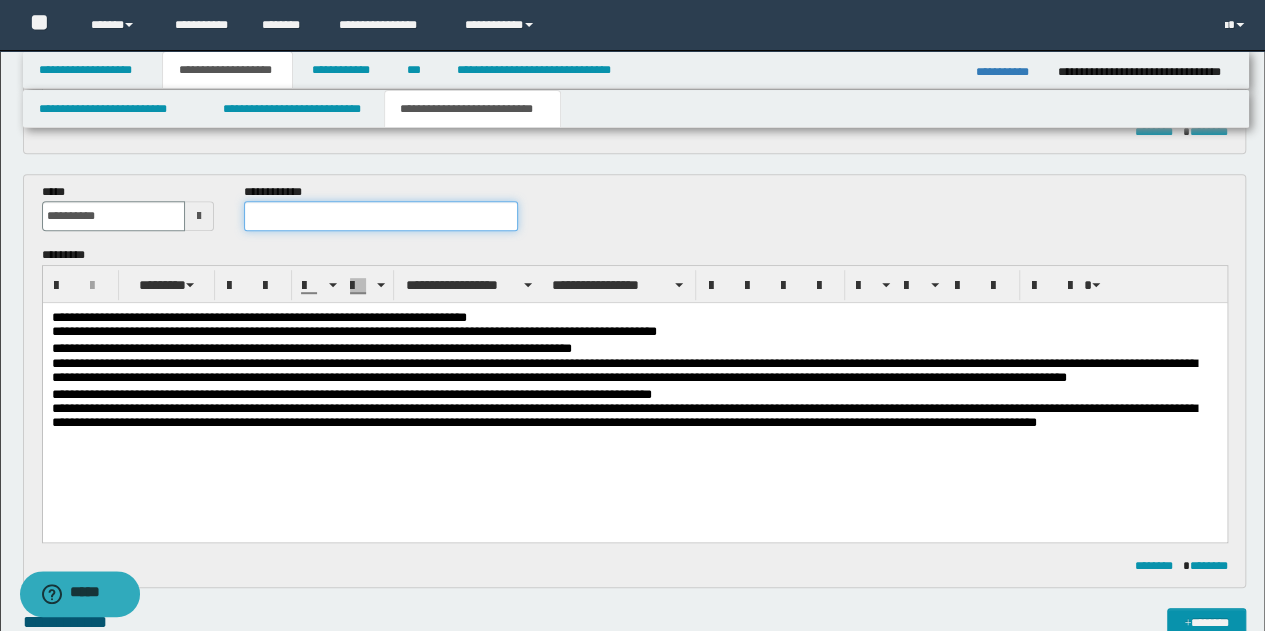 click at bounding box center (381, 216) 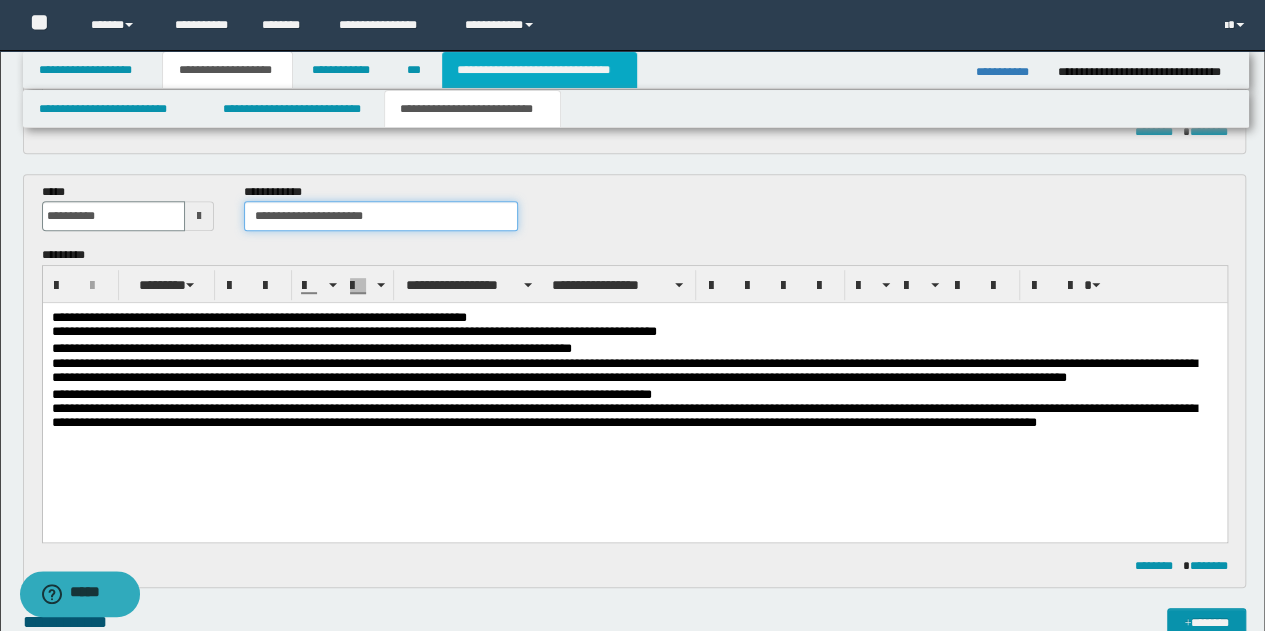 type on "**********" 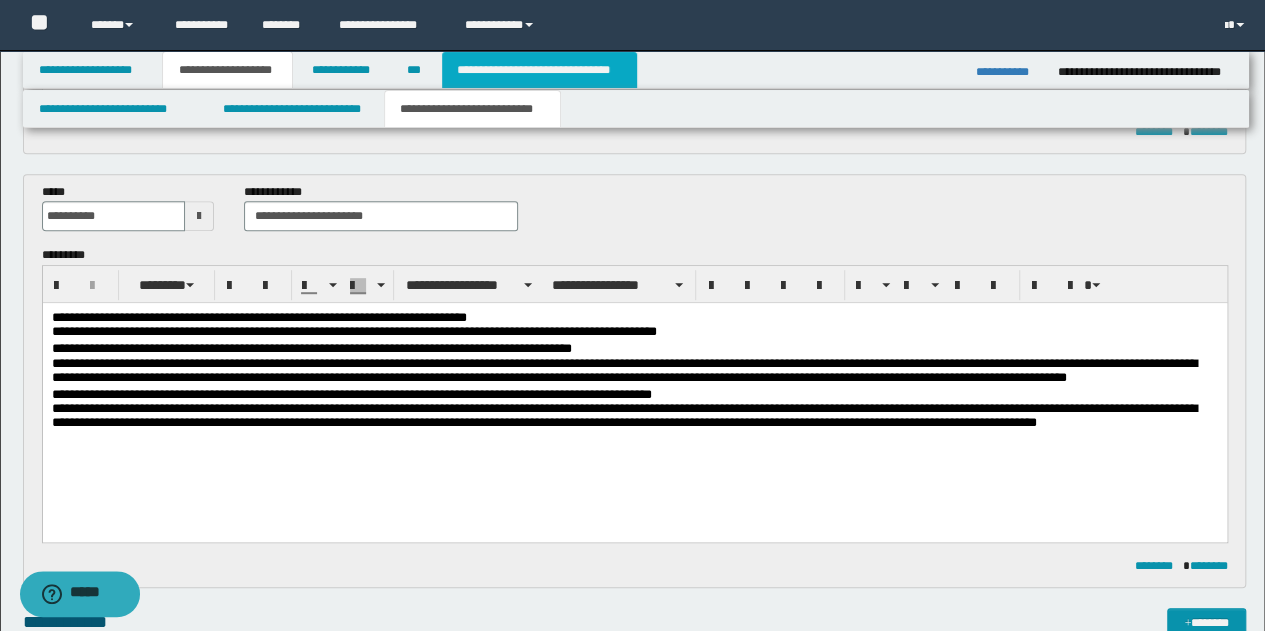 click on "**********" at bounding box center (539, 70) 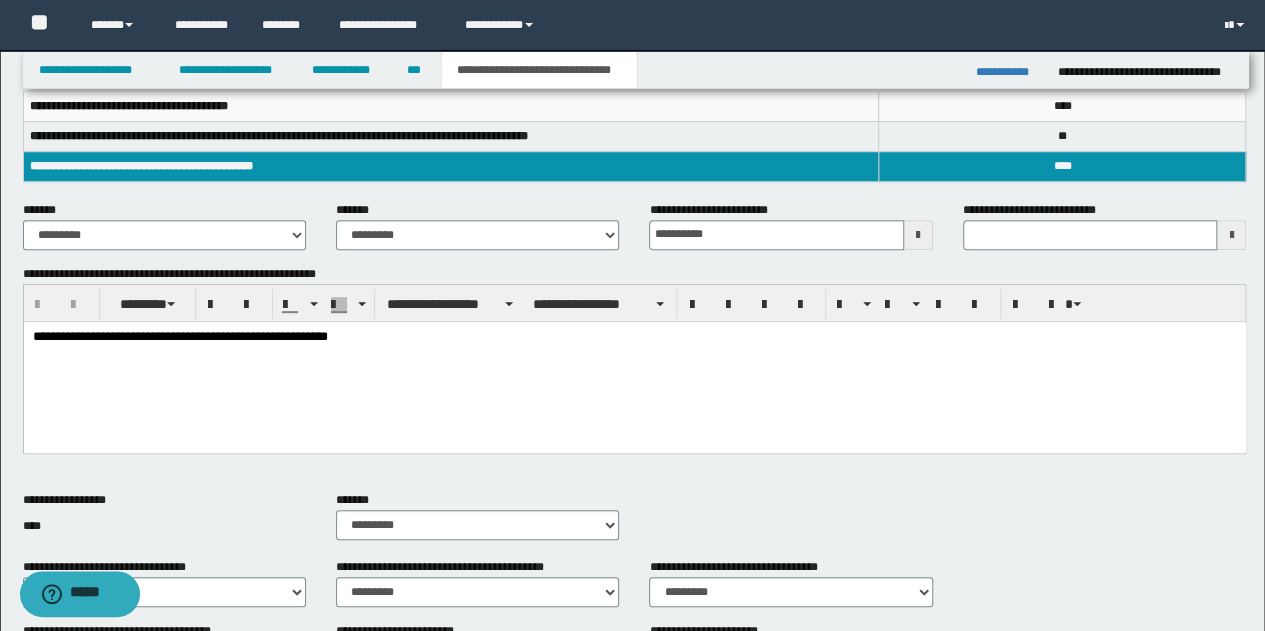scroll, scrollTop: 124, scrollLeft: 0, axis: vertical 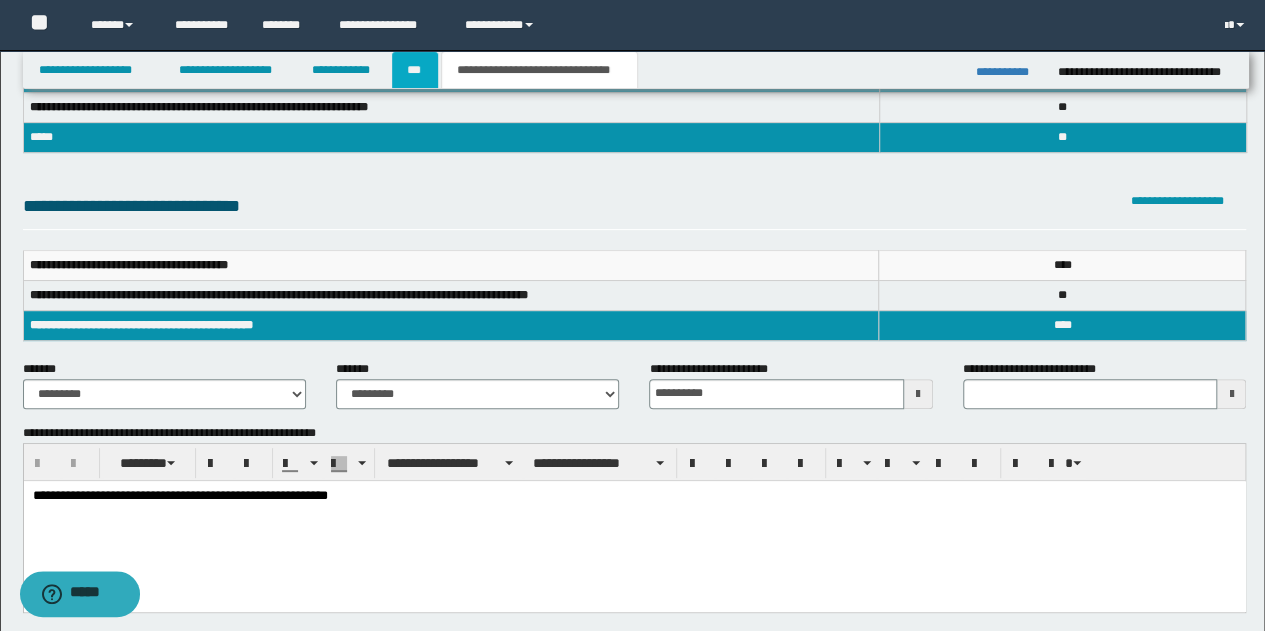 click on "***" at bounding box center (415, 70) 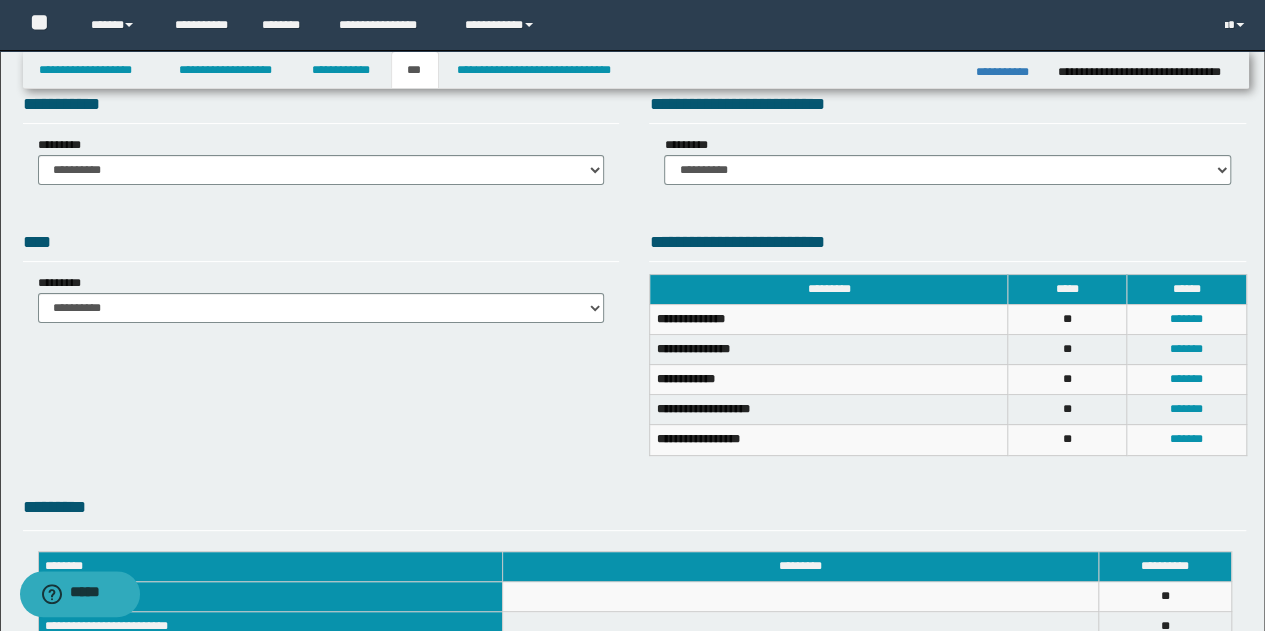 scroll, scrollTop: 0, scrollLeft: 0, axis: both 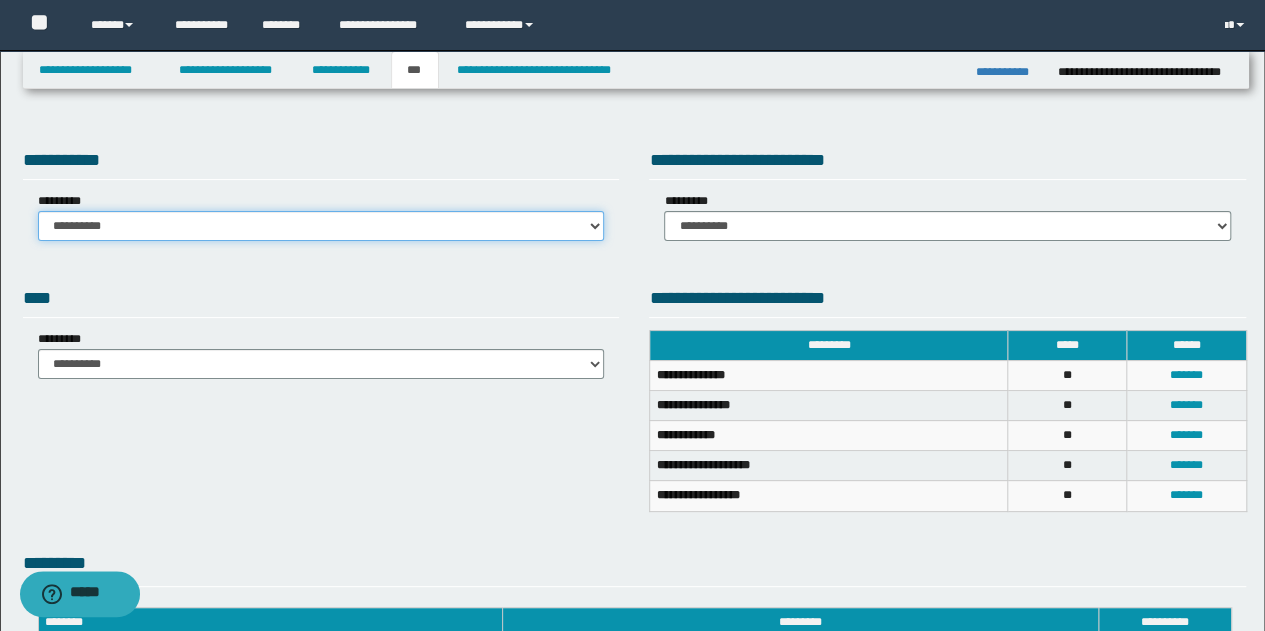 click on "**********" at bounding box center [321, 226] 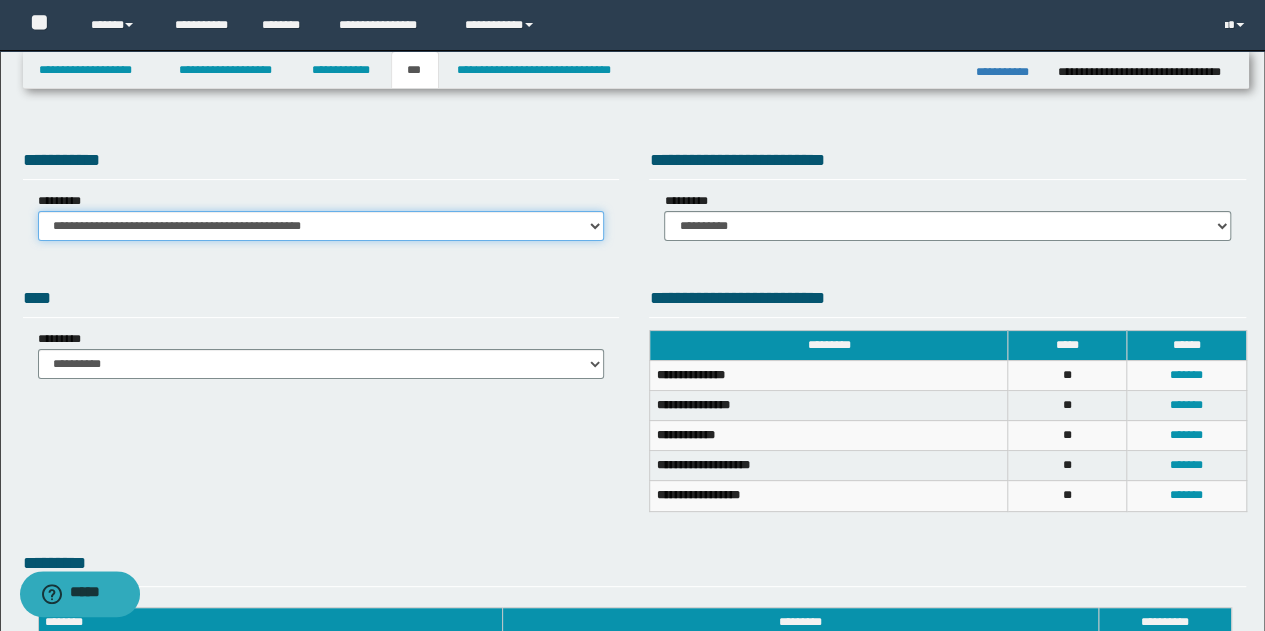 click on "**********" at bounding box center (321, 226) 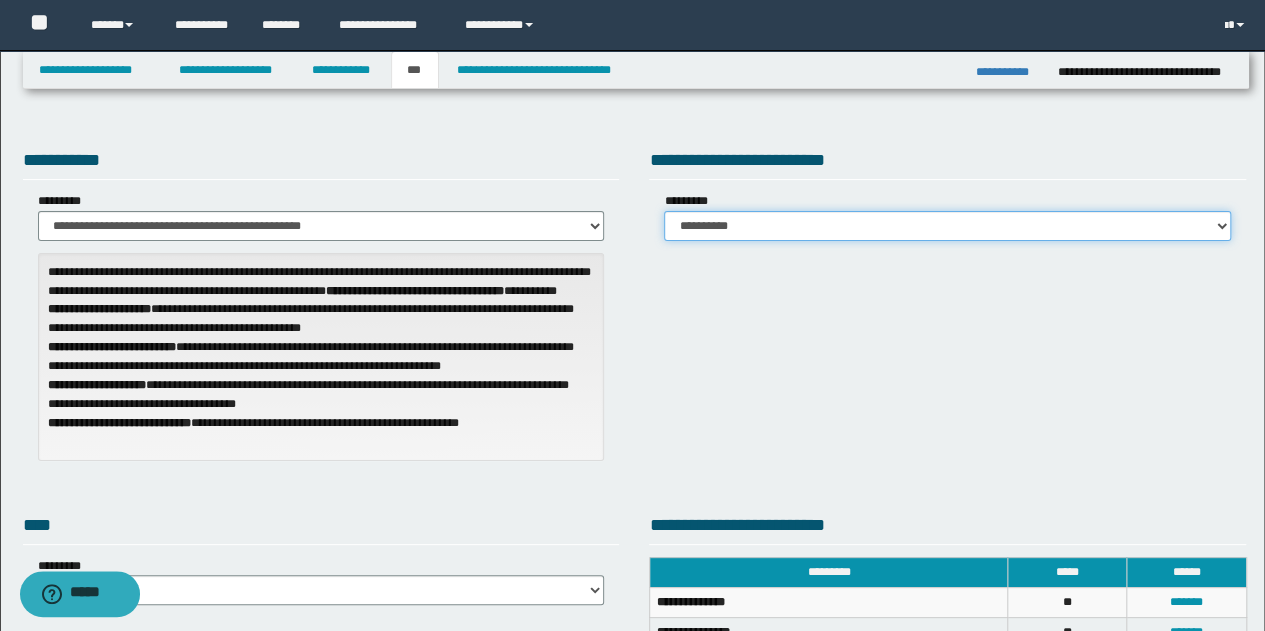 click on "**********" at bounding box center [947, 226] 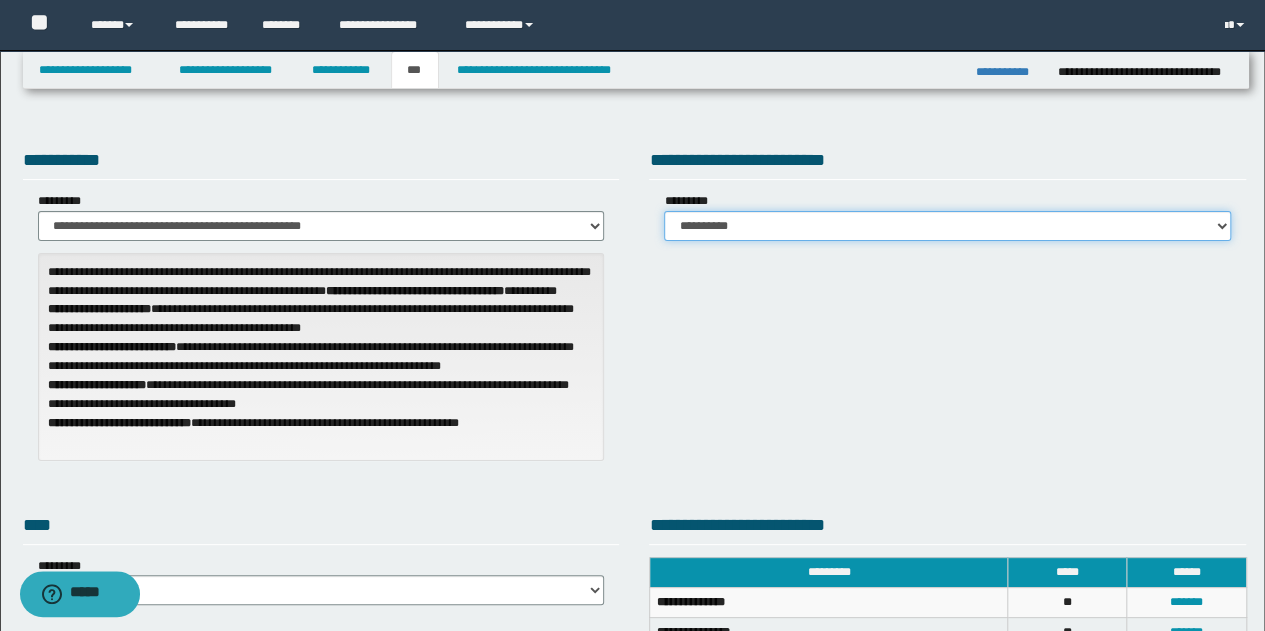 select on "*" 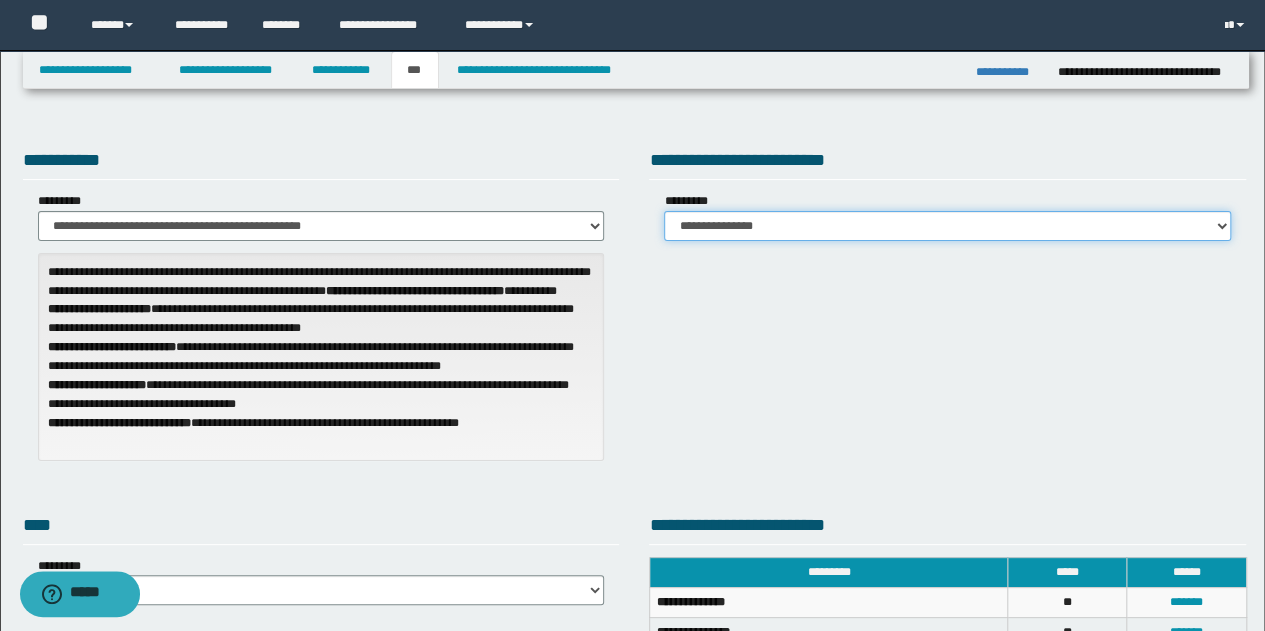 click on "**********" at bounding box center [947, 226] 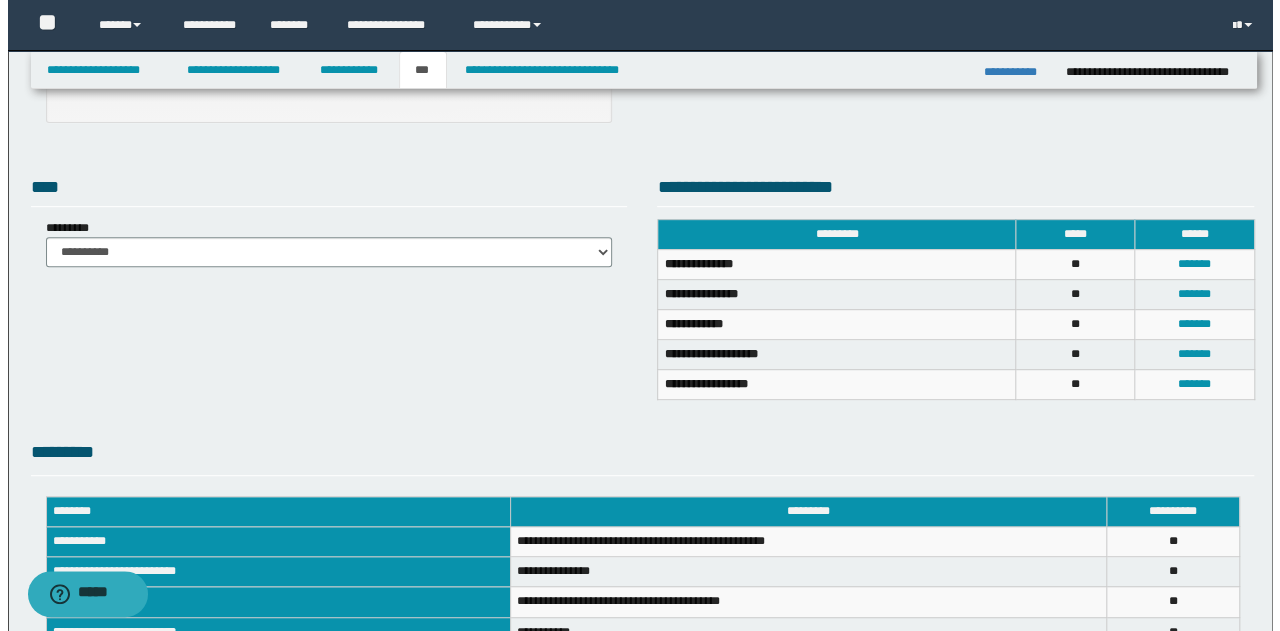scroll, scrollTop: 400, scrollLeft: 0, axis: vertical 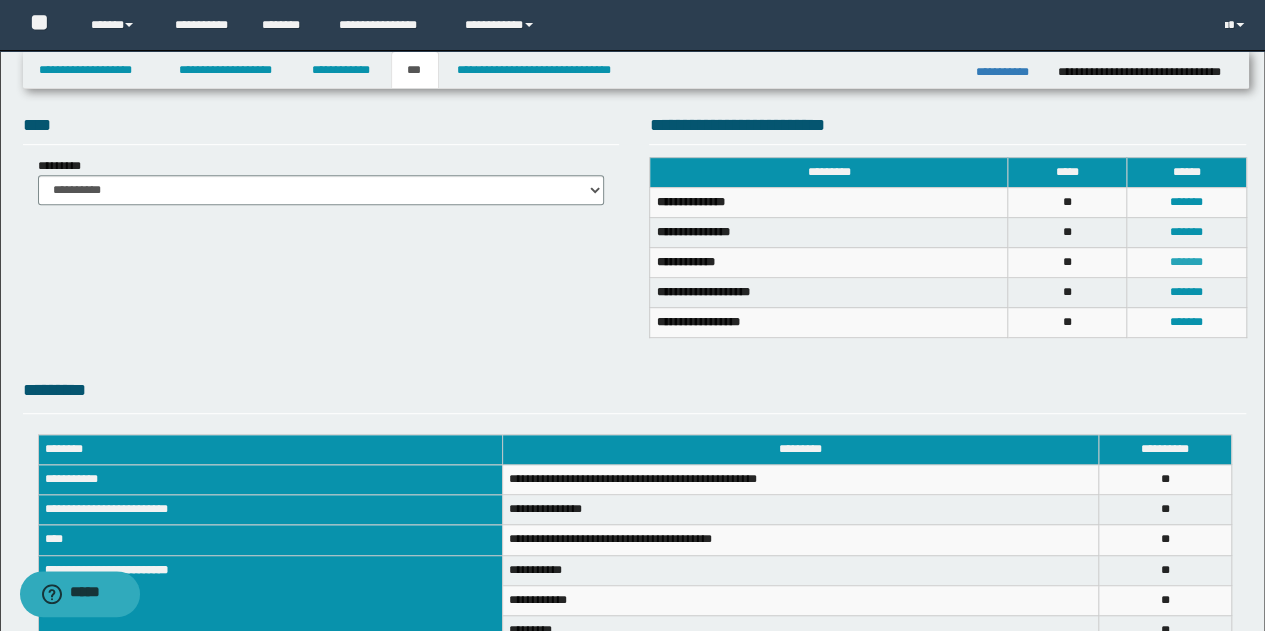 click on "*******" at bounding box center [1186, 262] 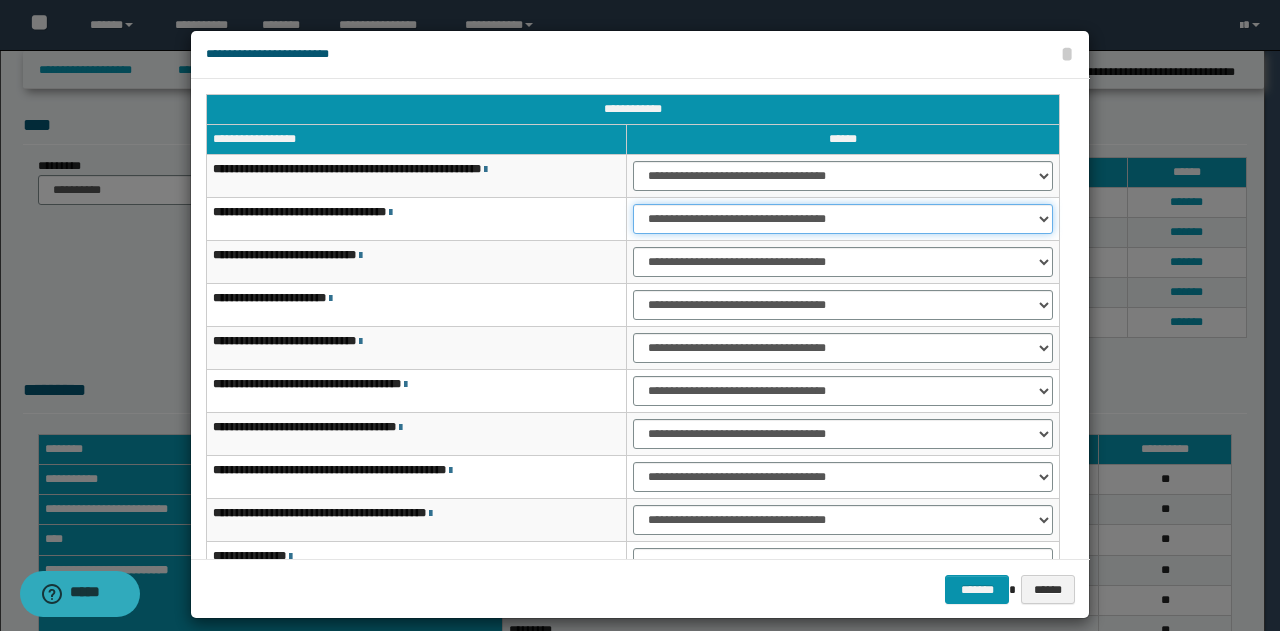click on "**********" at bounding box center [843, 219] 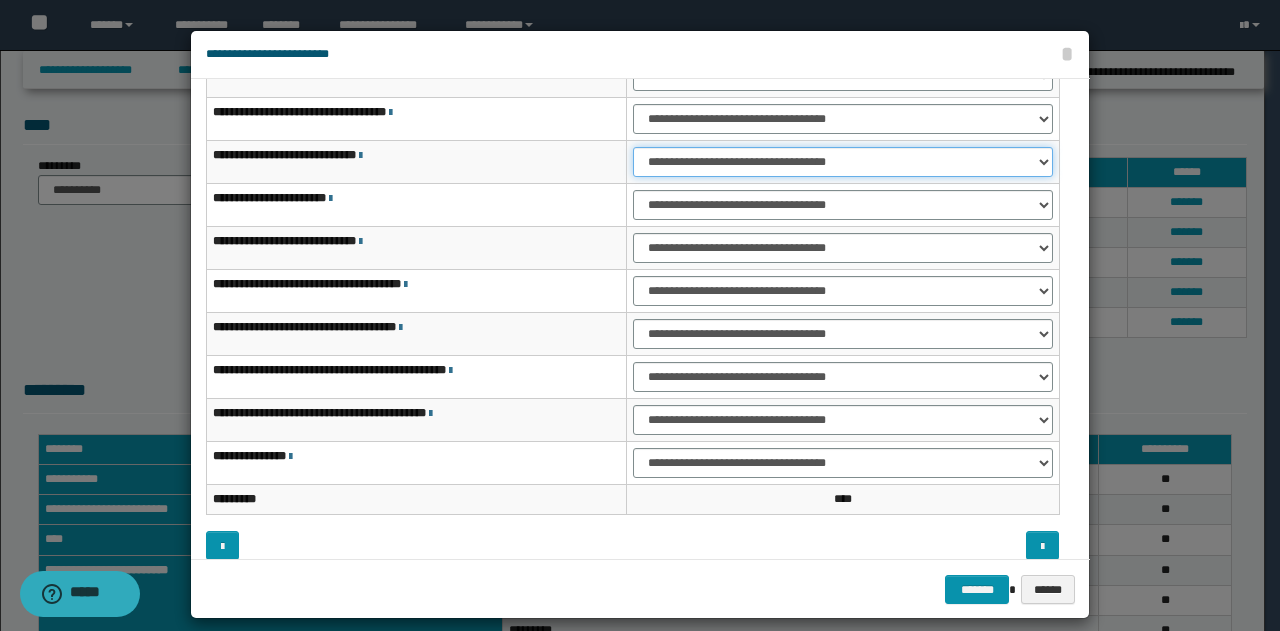 click on "**********" at bounding box center [843, 162] 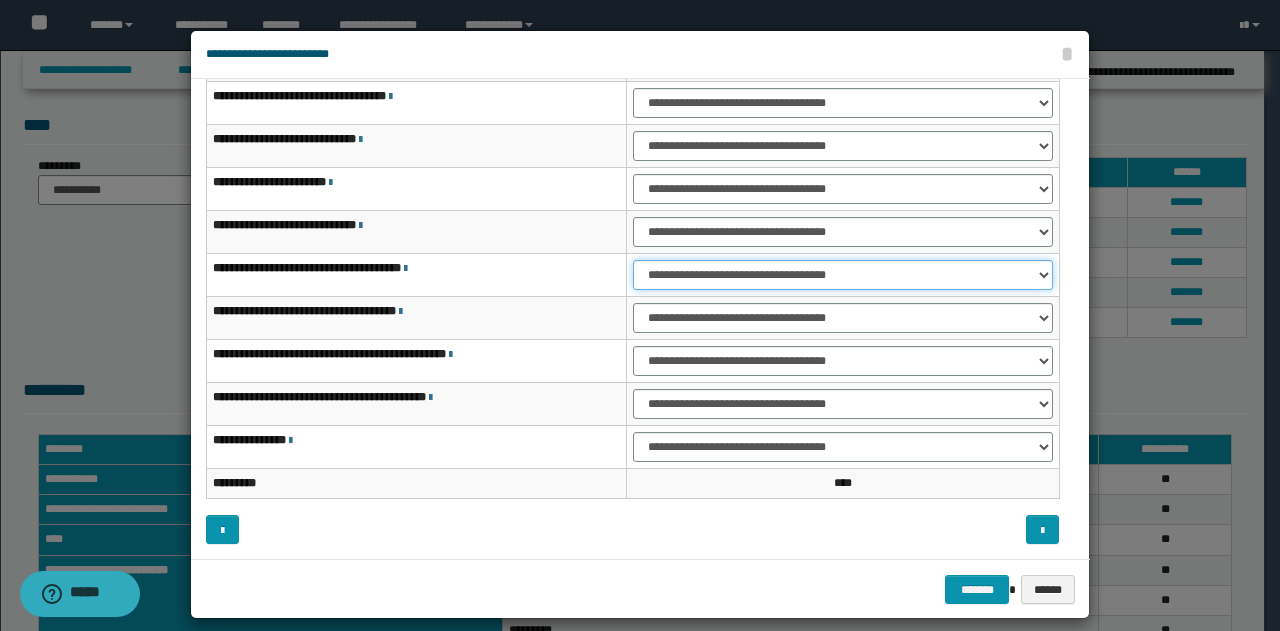 click on "**********" at bounding box center [843, 275] 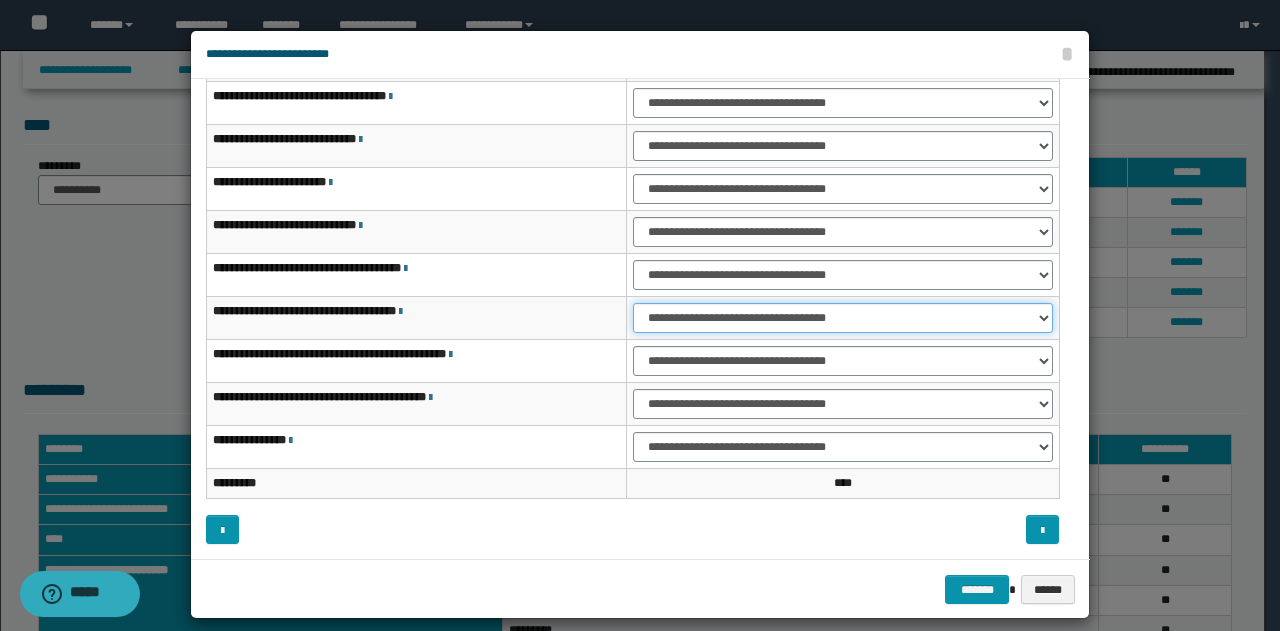 click on "**********" at bounding box center [843, 318] 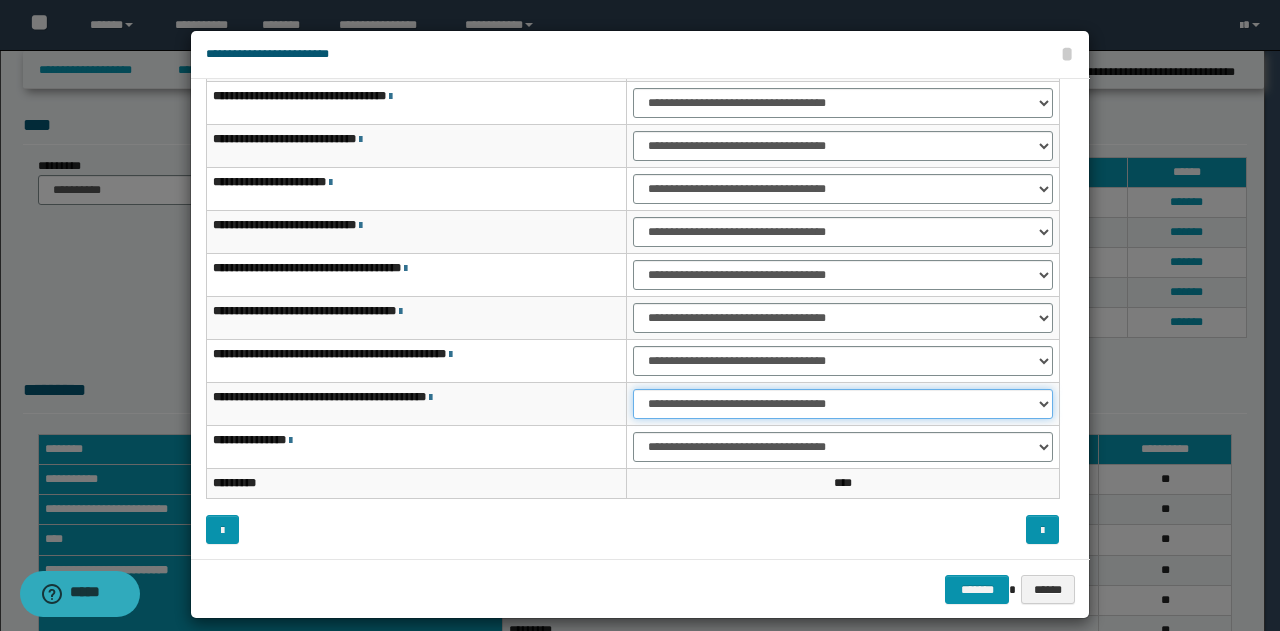 click on "**********" at bounding box center [843, 404] 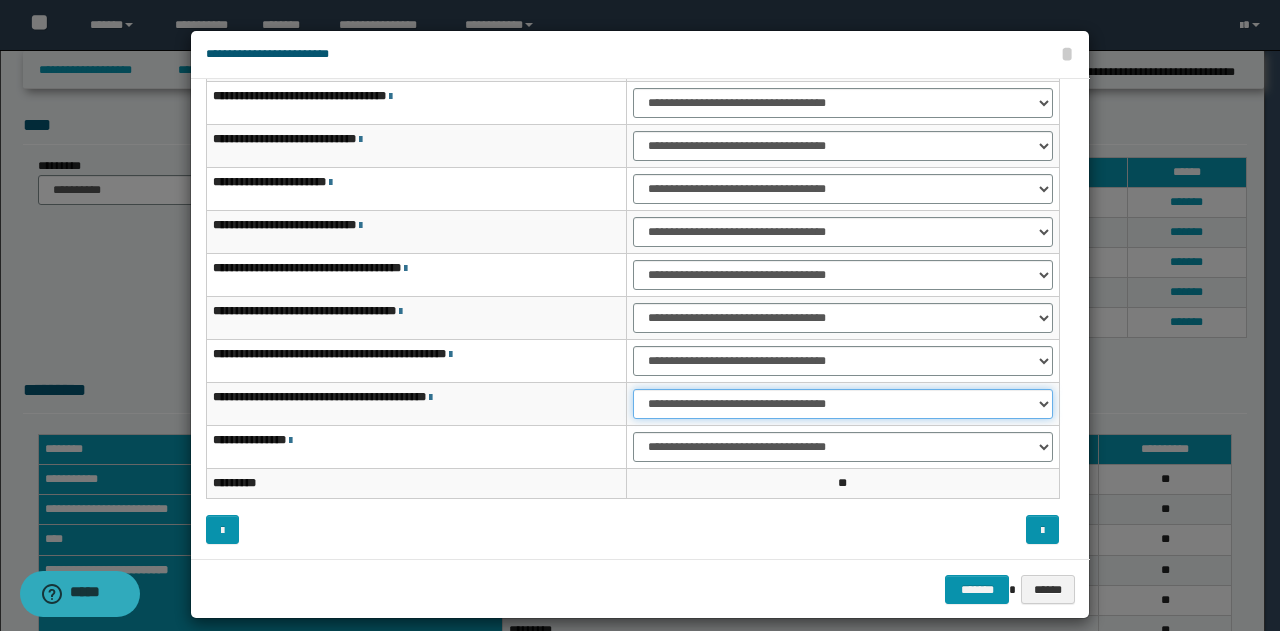 scroll, scrollTop: 18, scrollLeft: 0, axis: vertical 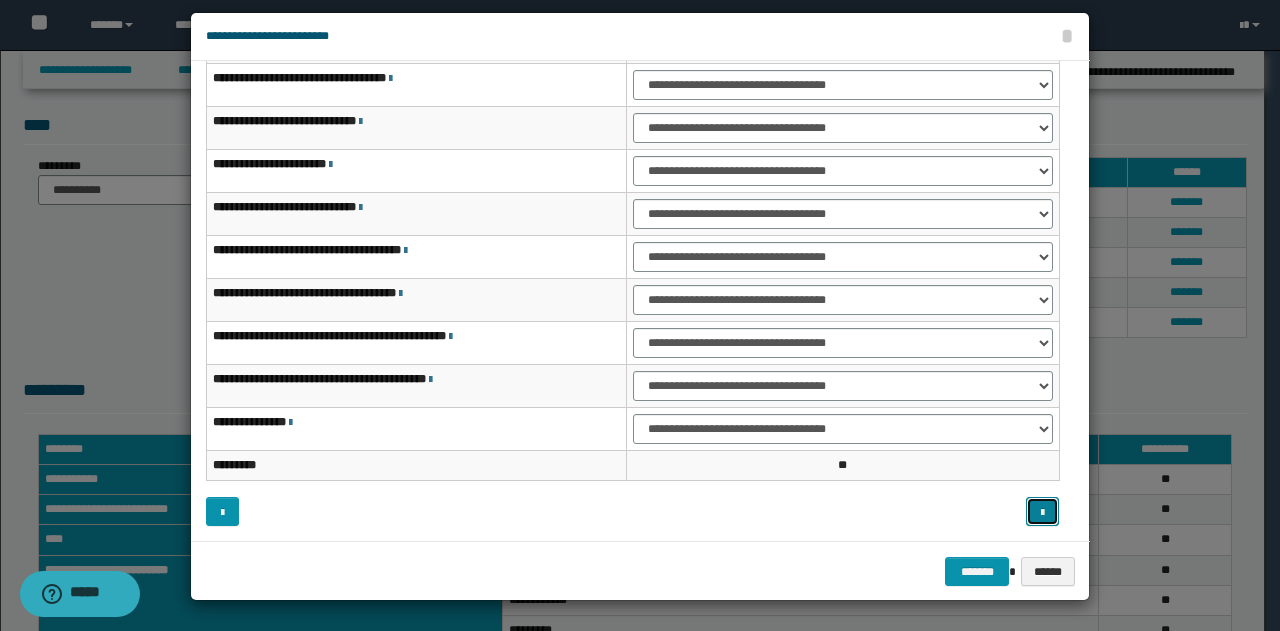 click at bounding box center (1042, 513) 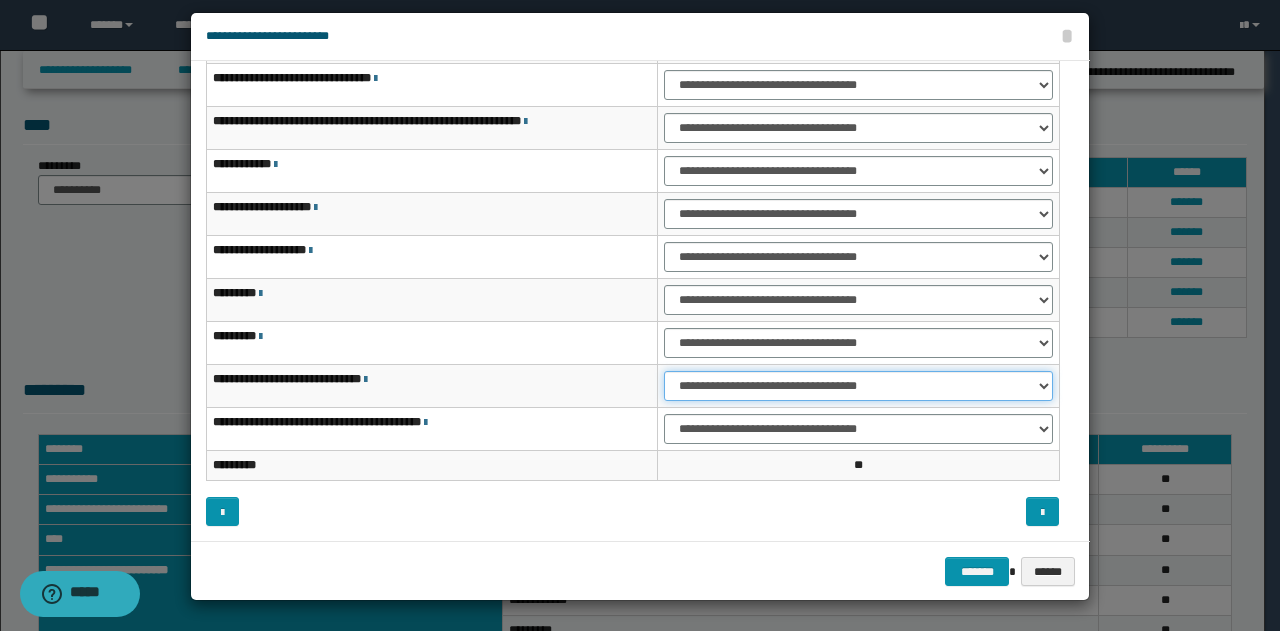 click on "**********" at bounding box center [858, 386] 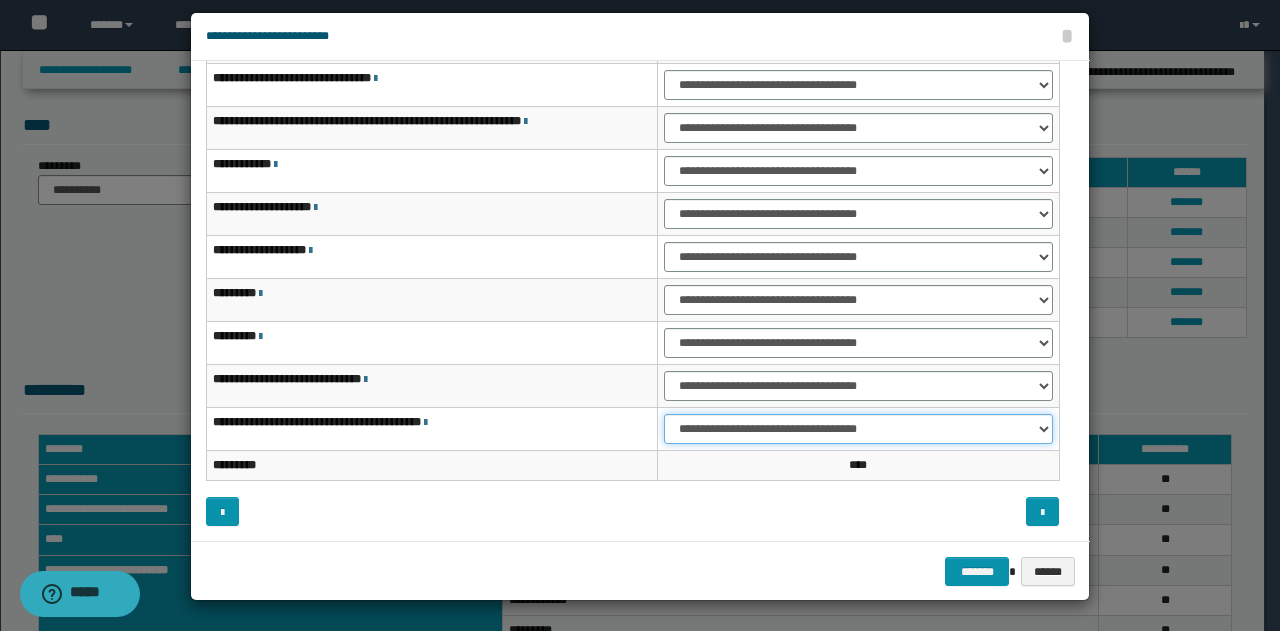 click on "**********" at bounding box center [858, 429] 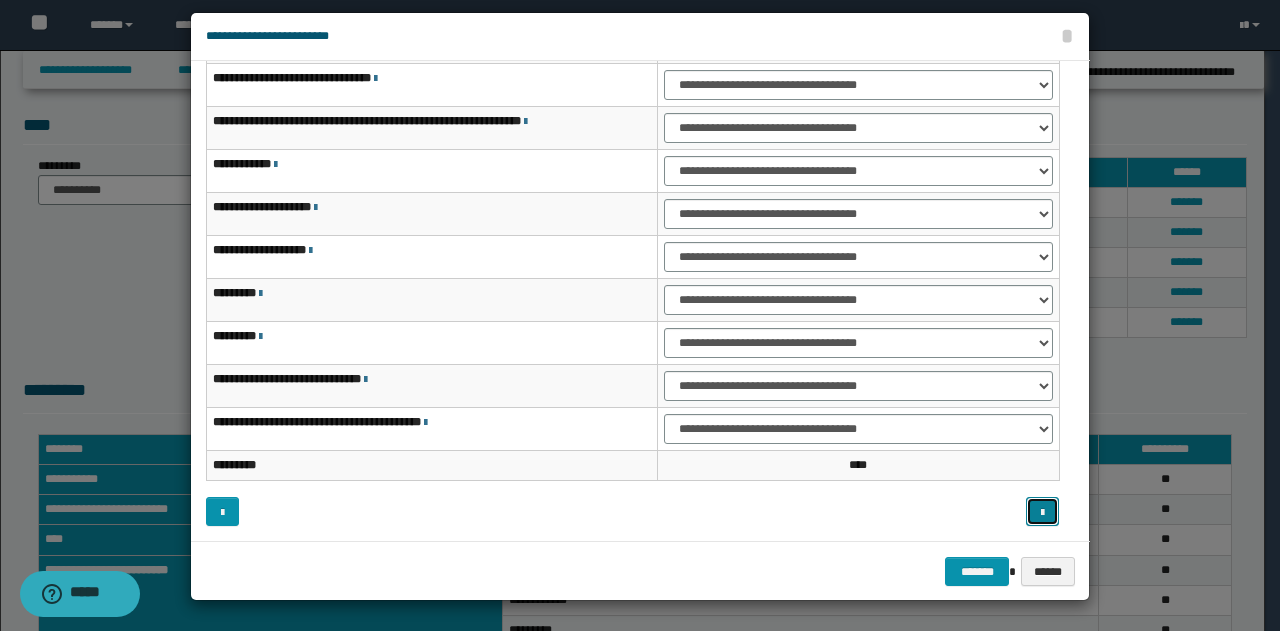 click at bounding box center (1042, 513) 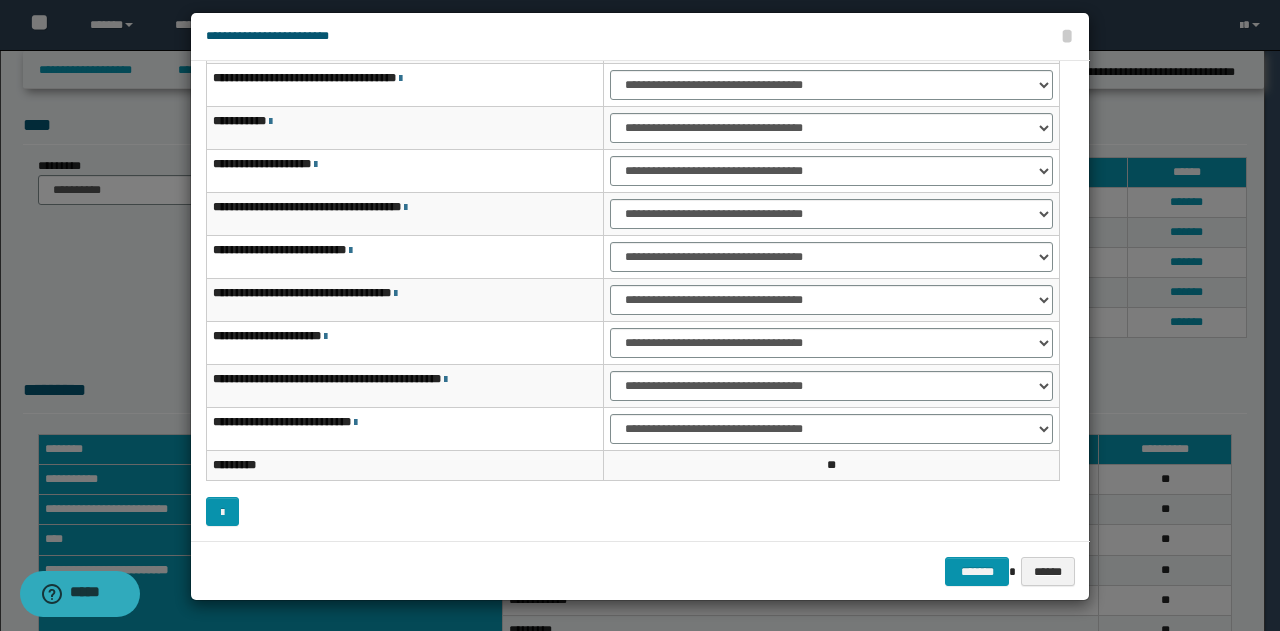 scroll, scrollTop: 16, scrollLeft: 0, axis: vertical 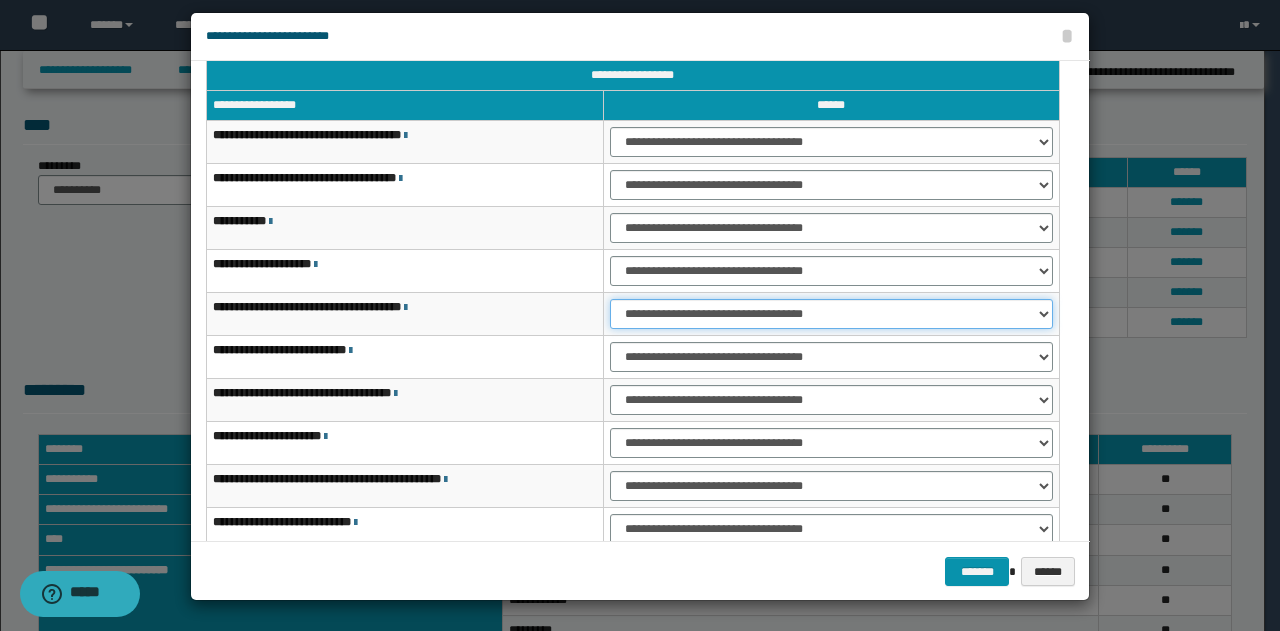 click on "**********" at bounding box center (831, 314) 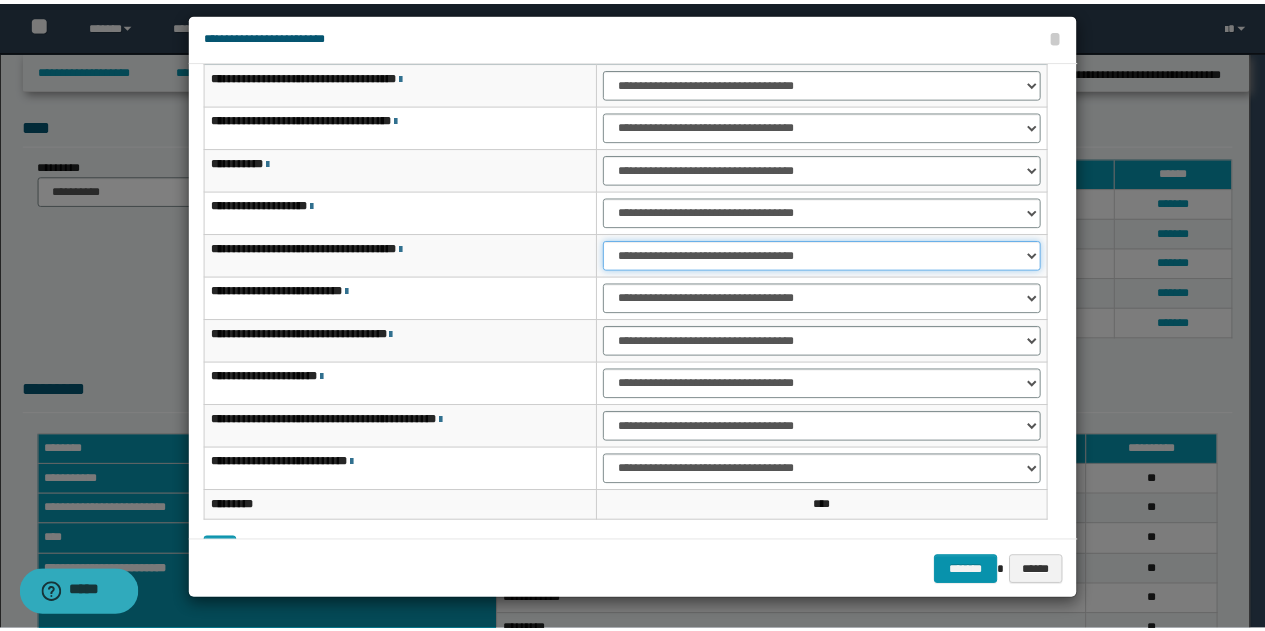 scroll, scrollTop: 116, scrollLeft: 0, axis: vertical 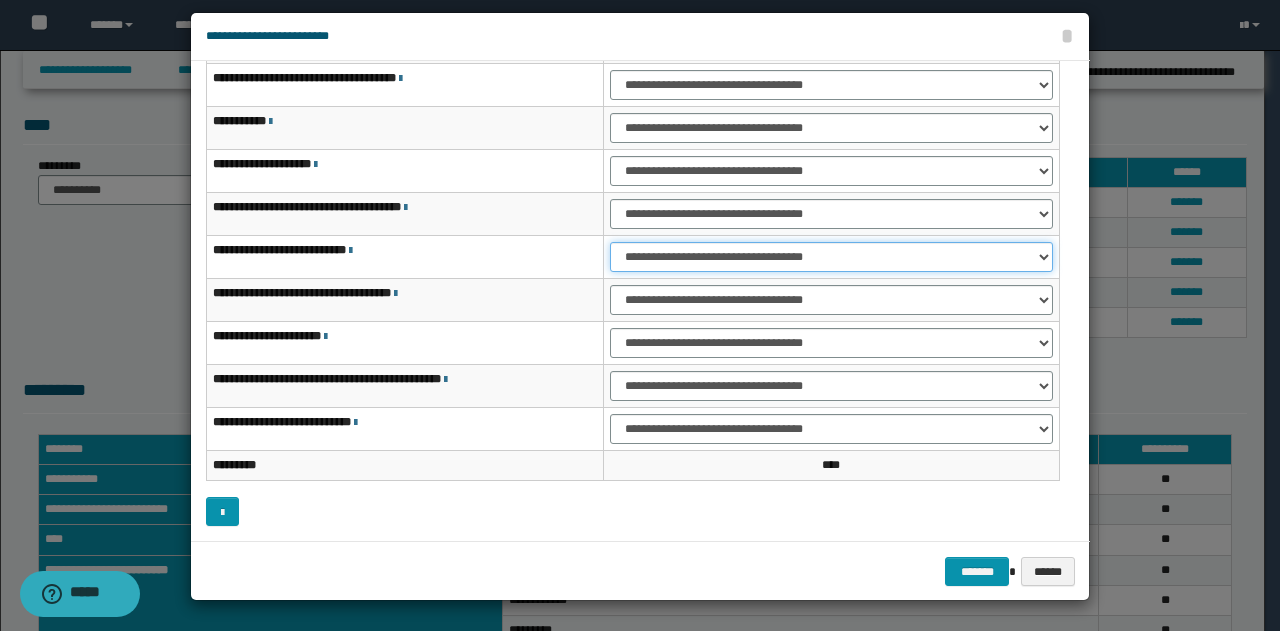click on "**********" at bounding box center [831, 257] 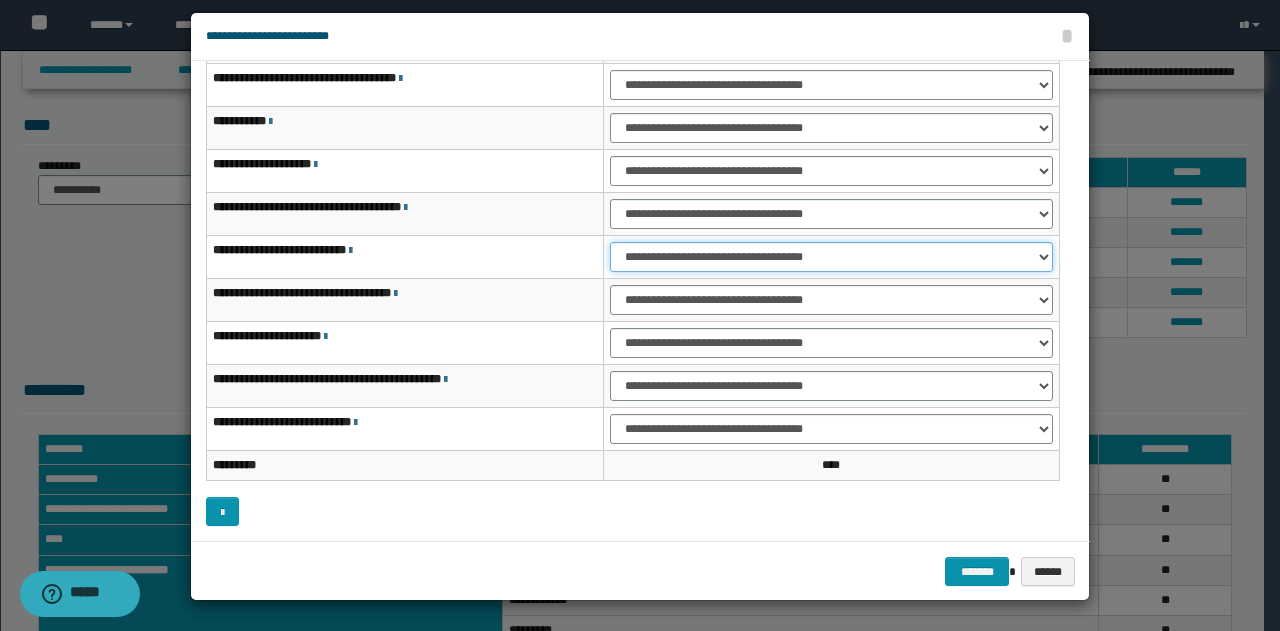 select on "***" 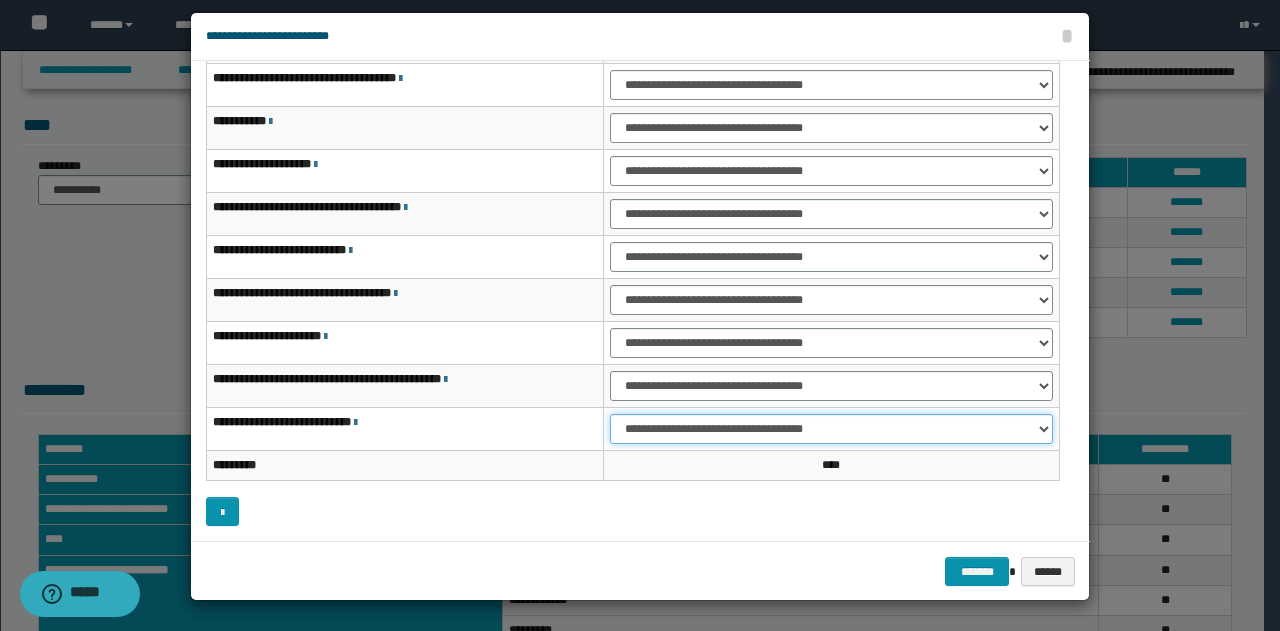 click on "**********" at bounding box center (831, 429) 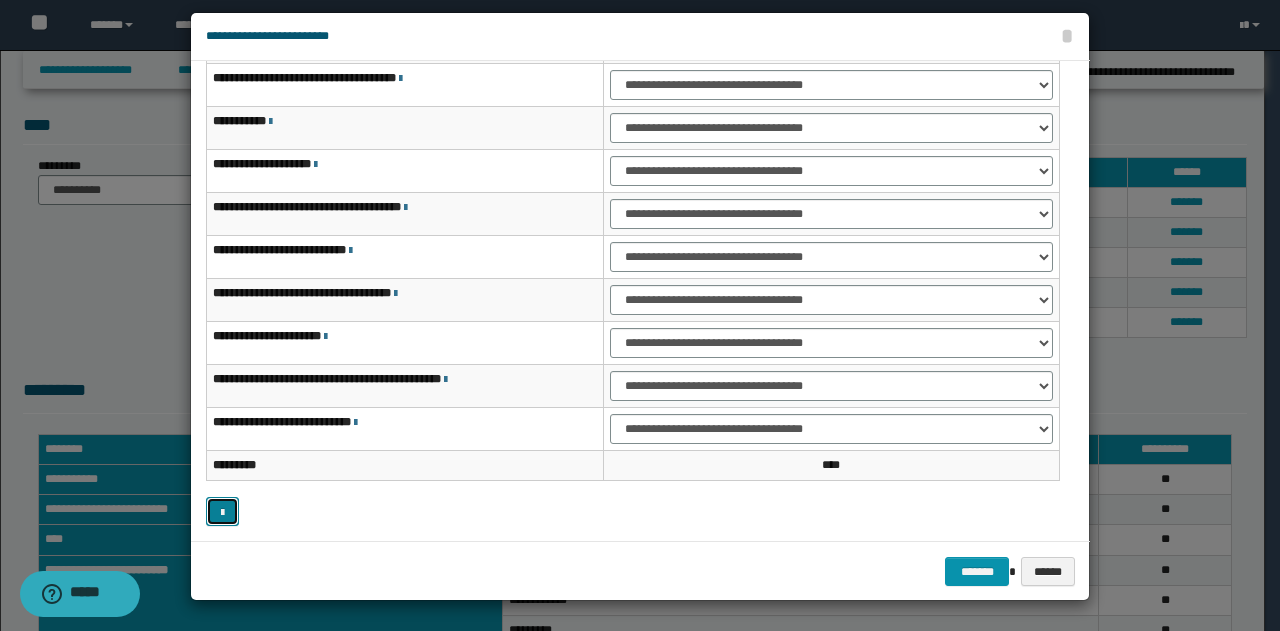 click at bounding box center (222, 513) 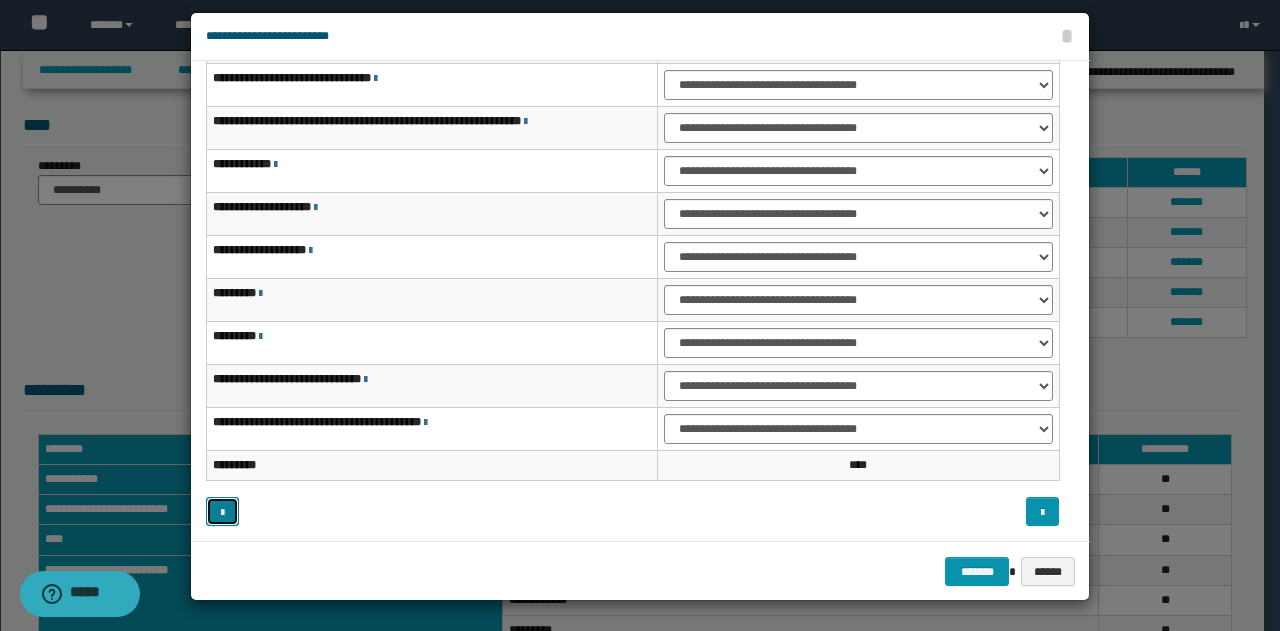 click at bounding box center [222, 513] 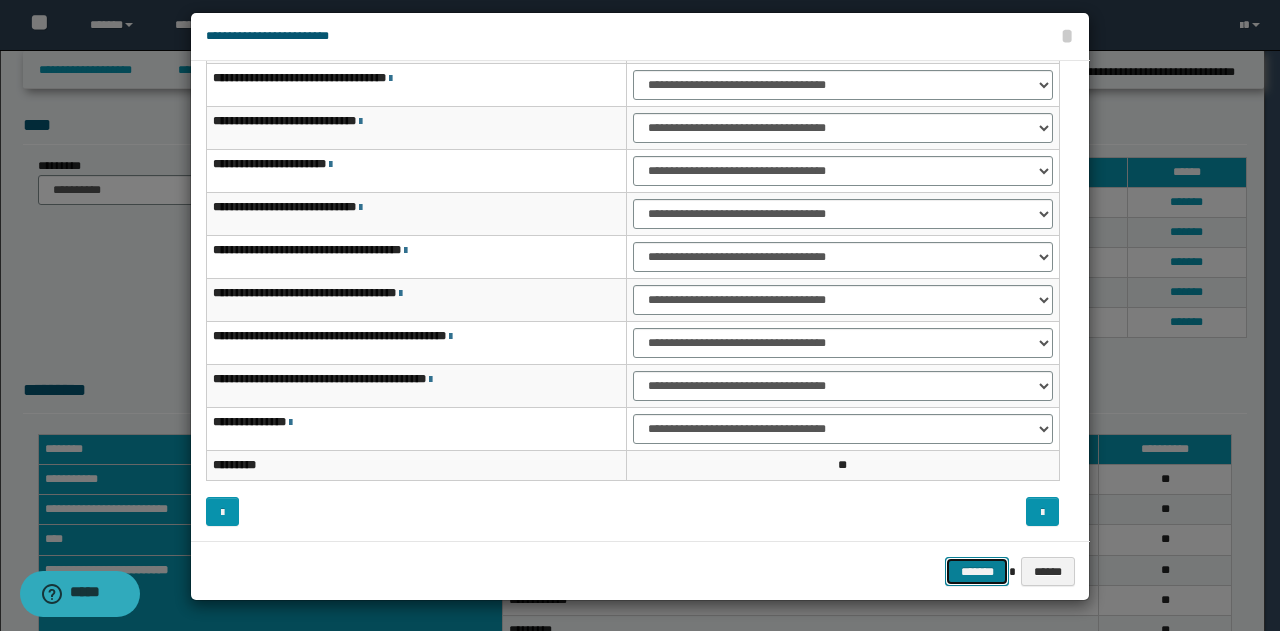 click on "*******" at bounding box center (977, 571) 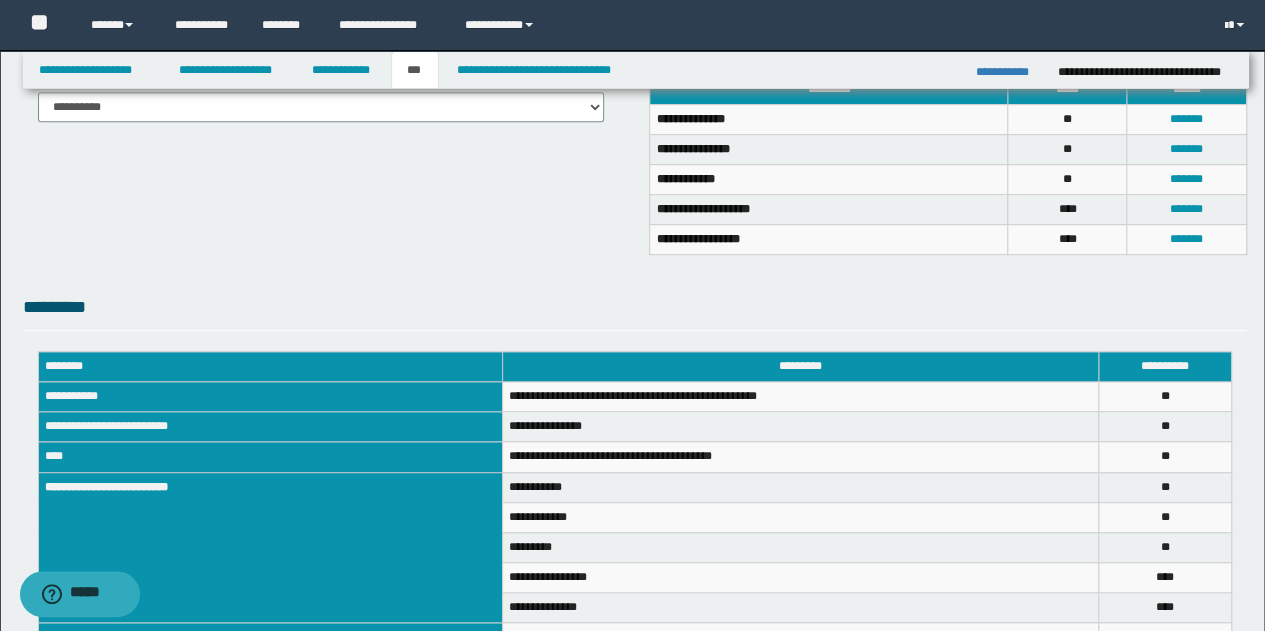 scroll, scrollTop: 229, scrollLeft: 0, axis: vertical 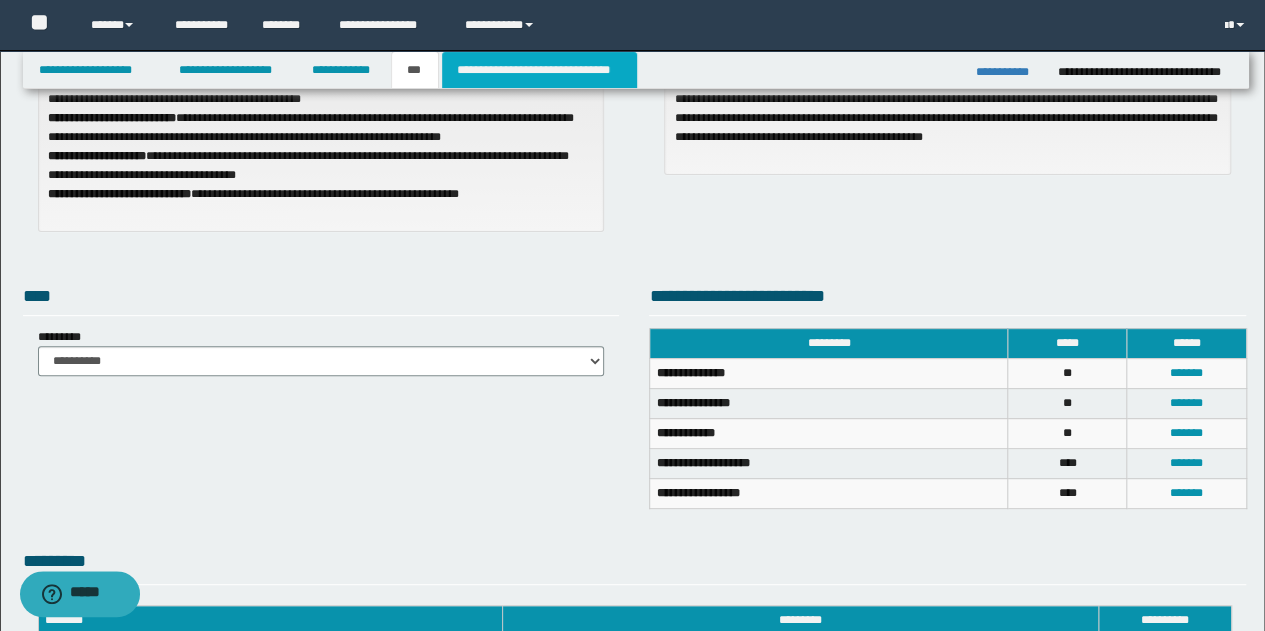 click on "**********" at bounding box center (539, 70) 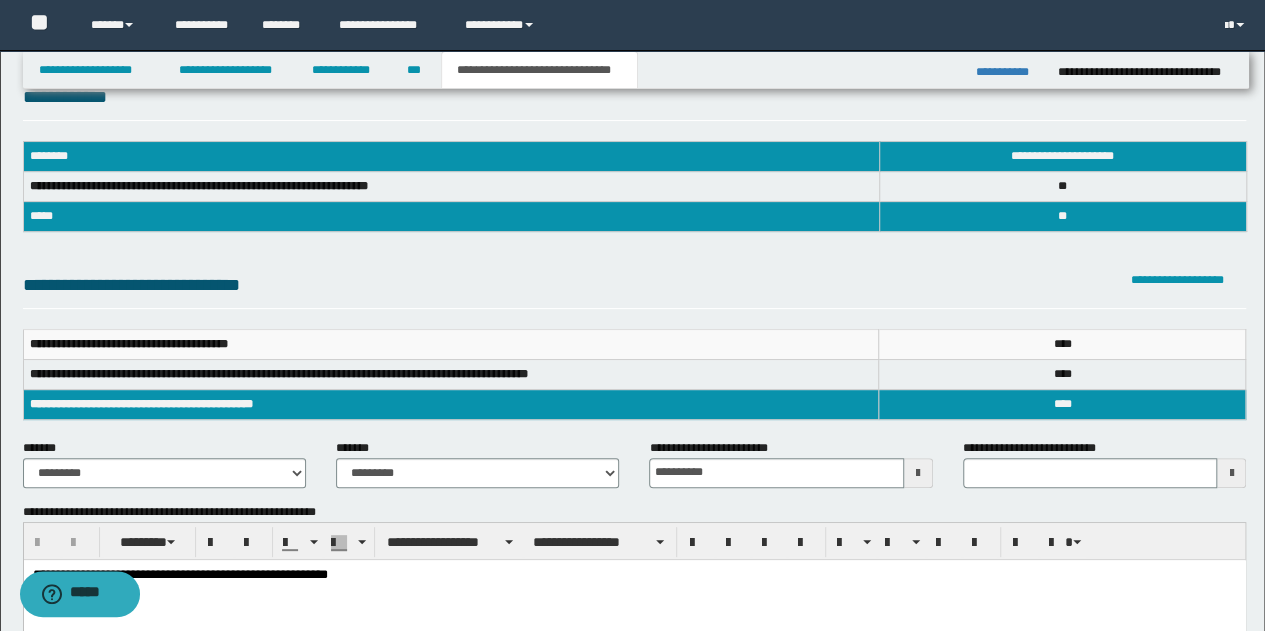 scroll, scrollTop: 29, scrollLeft: 0, axis: vertical 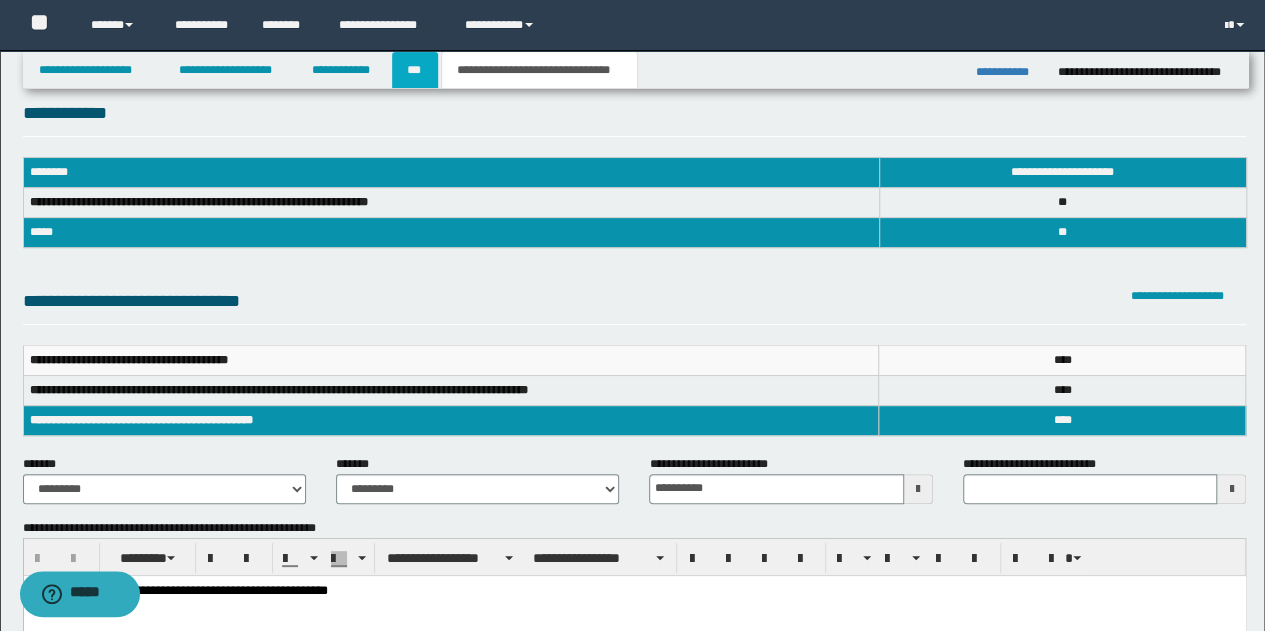 click on "***" at bounding box center [415, 70] 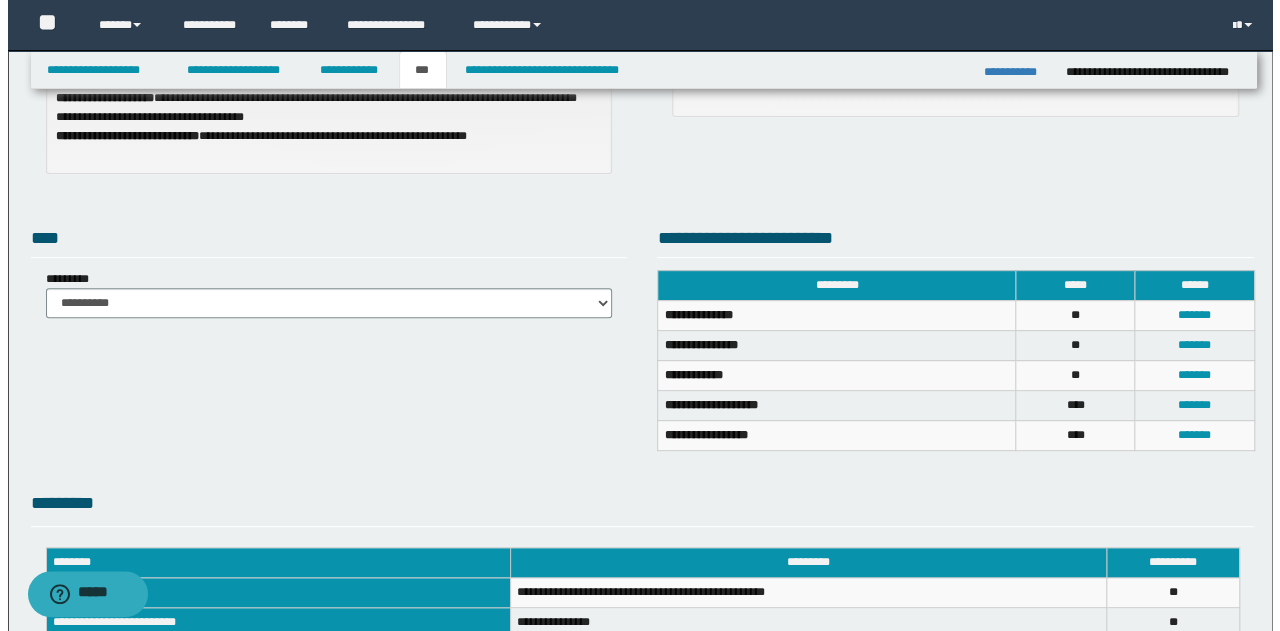 scroll, scrollTop: 329, scrollLeft: 0, axis: vertical 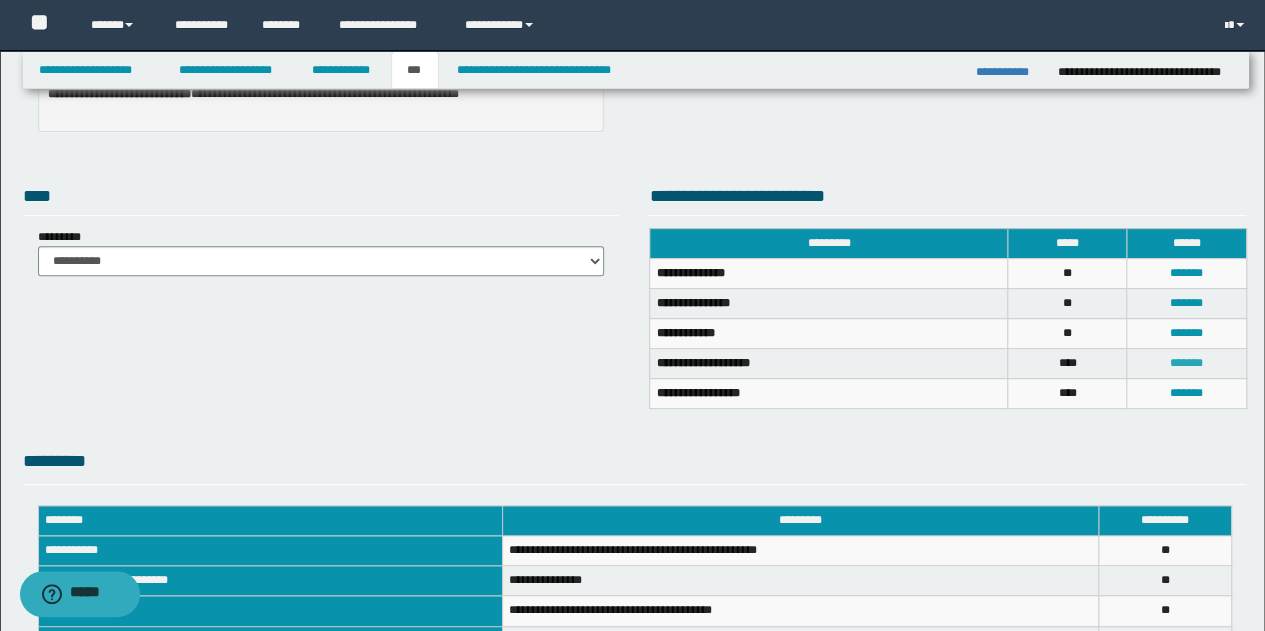 click on "*******" at bounding box center [1186, 363] 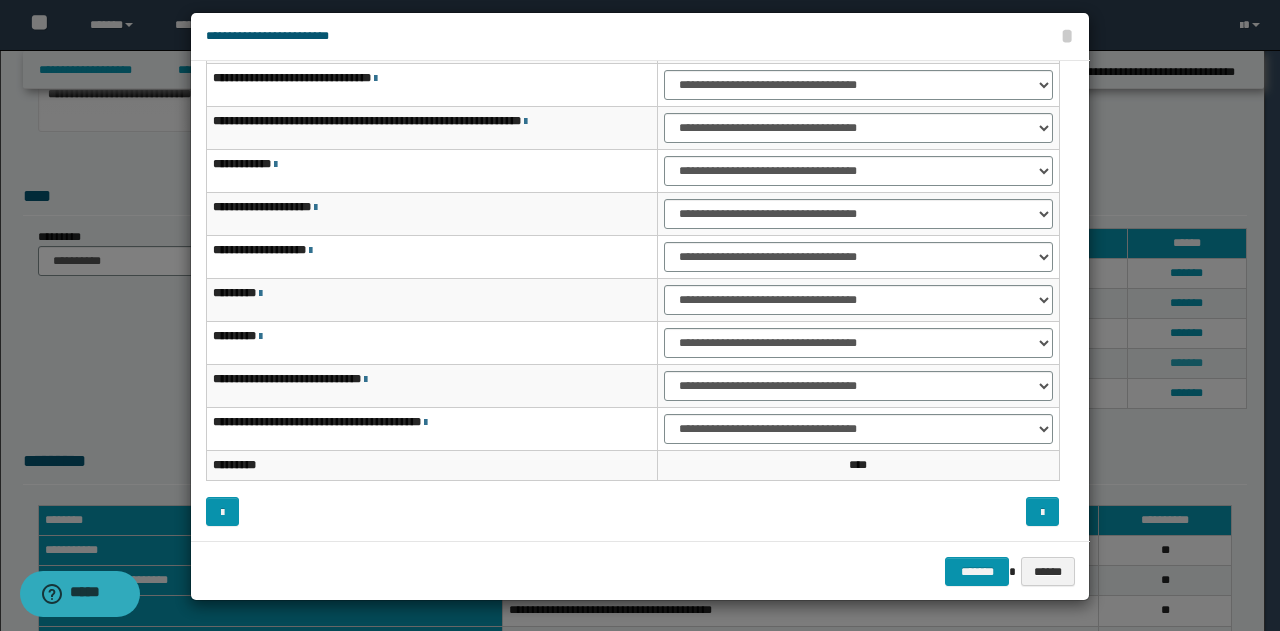scroll, scrollTop: 0, scrollLeft: 0, axis: both 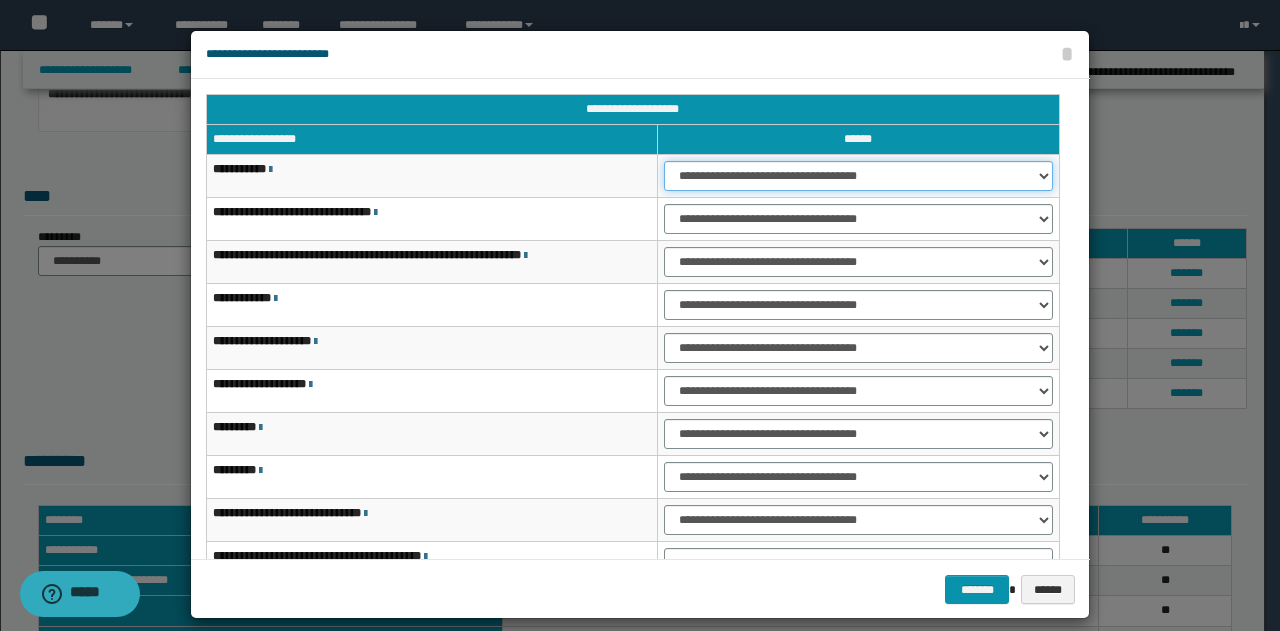 click on "**********" at bounding box center [858, 176] 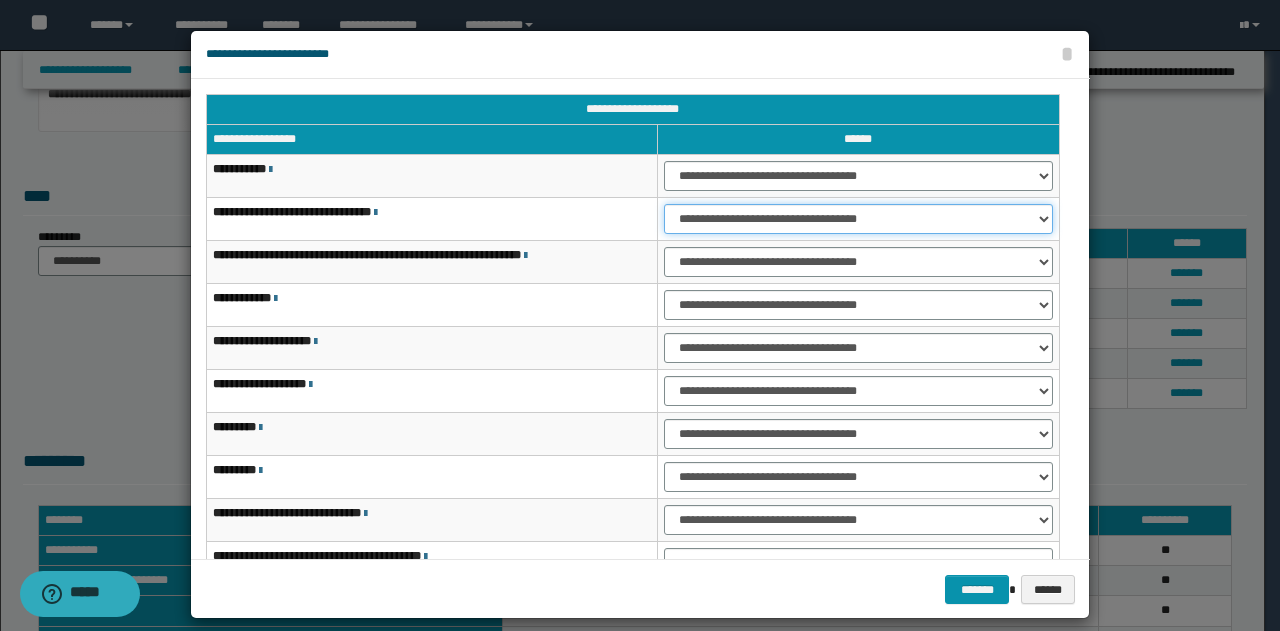click on "**********" at bounding box center [858, 219] 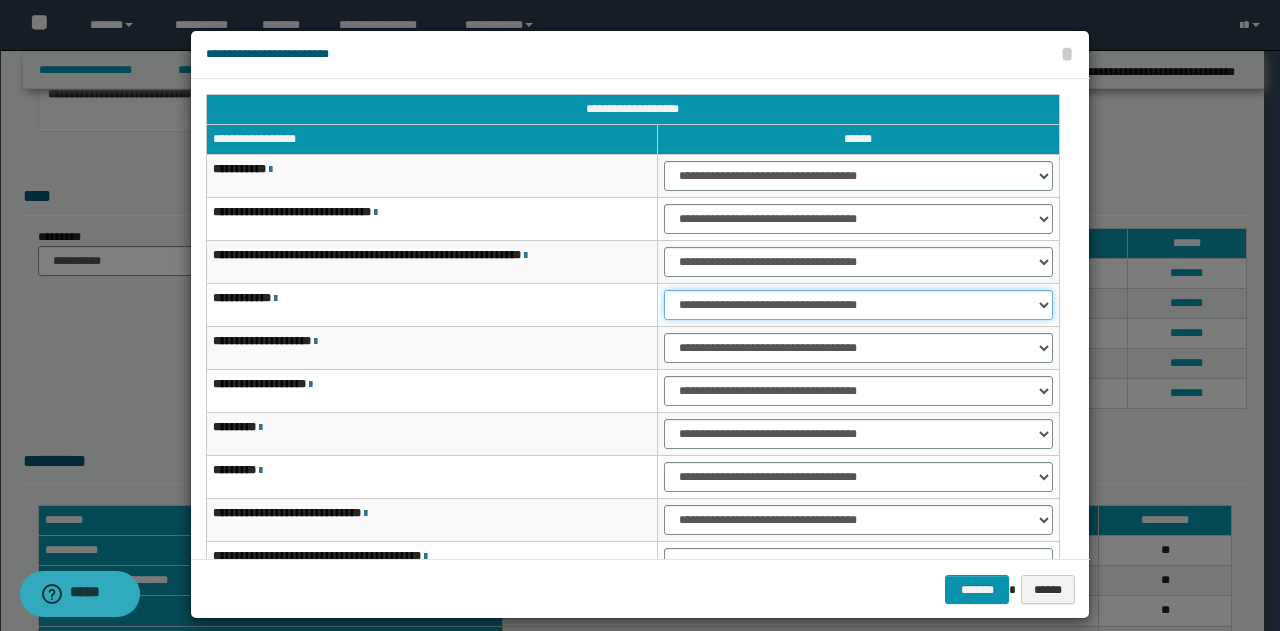 click on "**********" at bounding box center (858, 305) 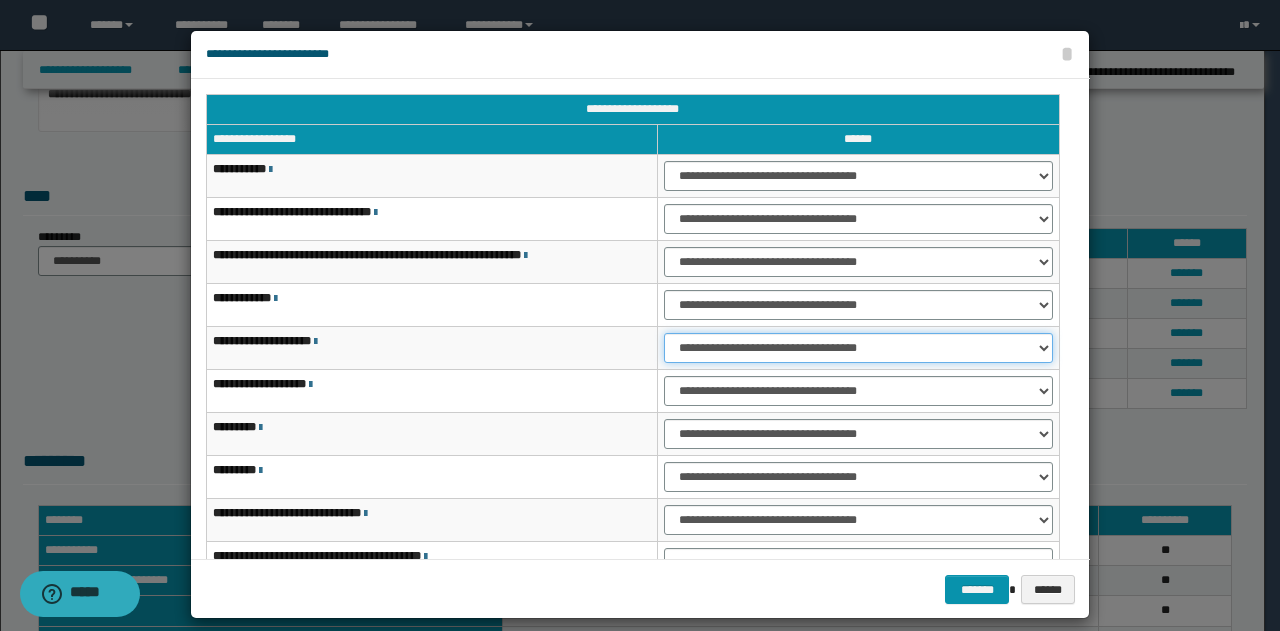 click on "**********" at bounding box center [858, 348] 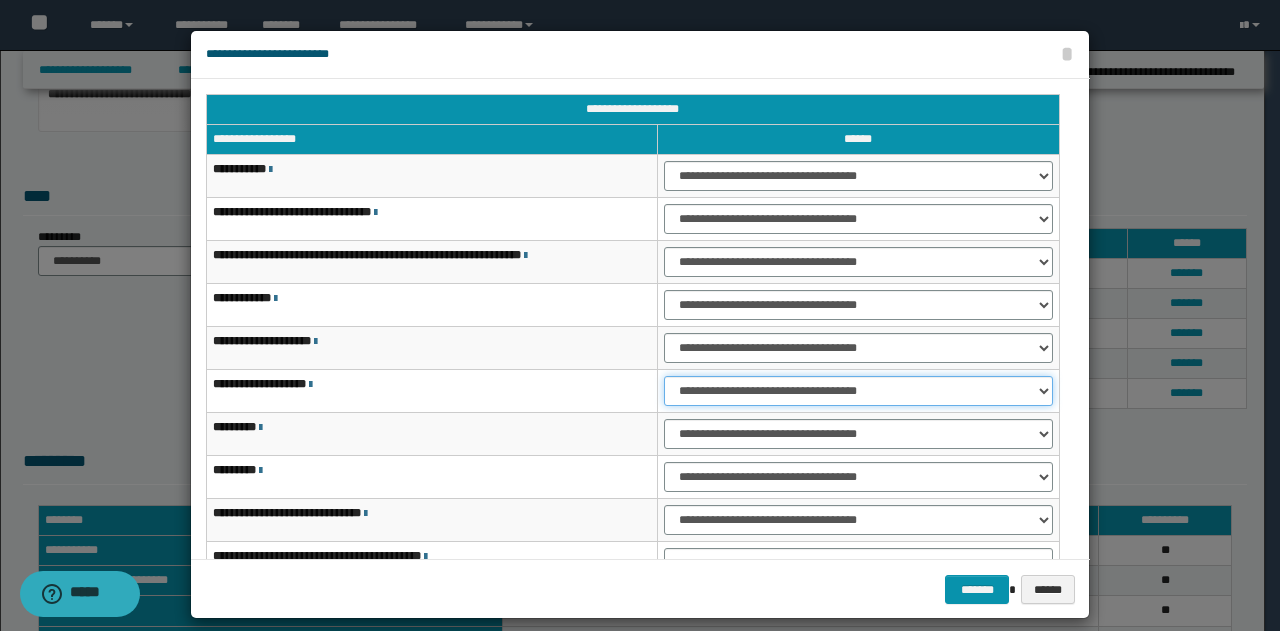 click on "**********" at bounding box center (858, 391) 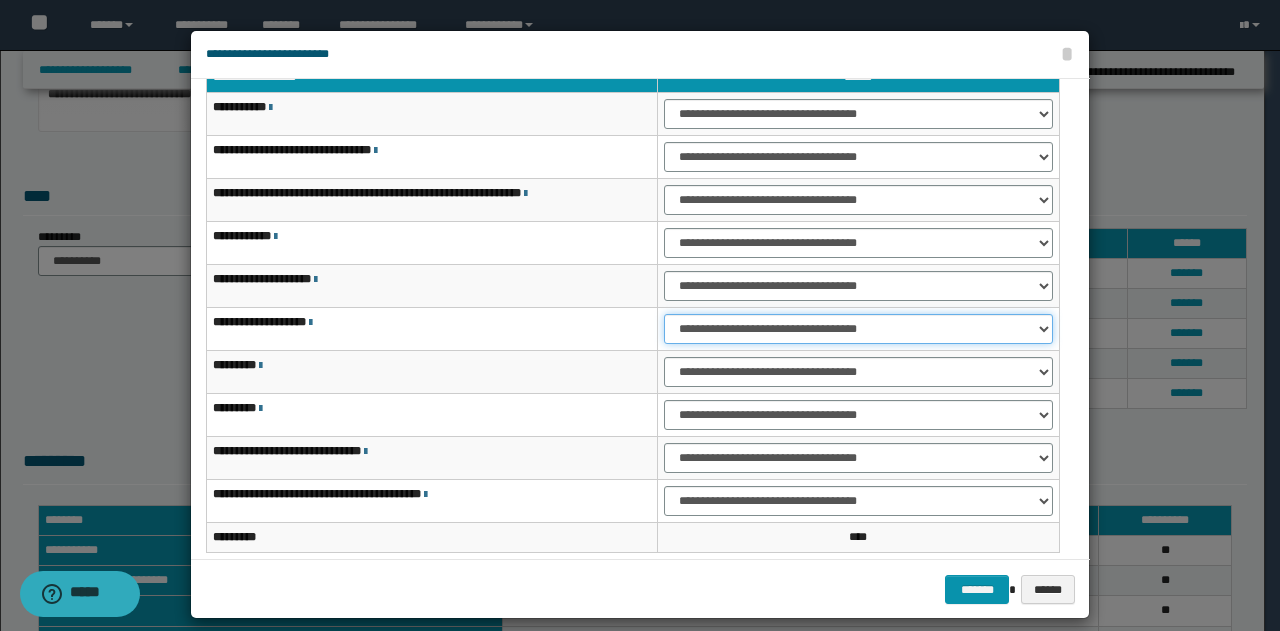 scroll, scrollTop: 116, scrollLeft: 0, axis: vertical 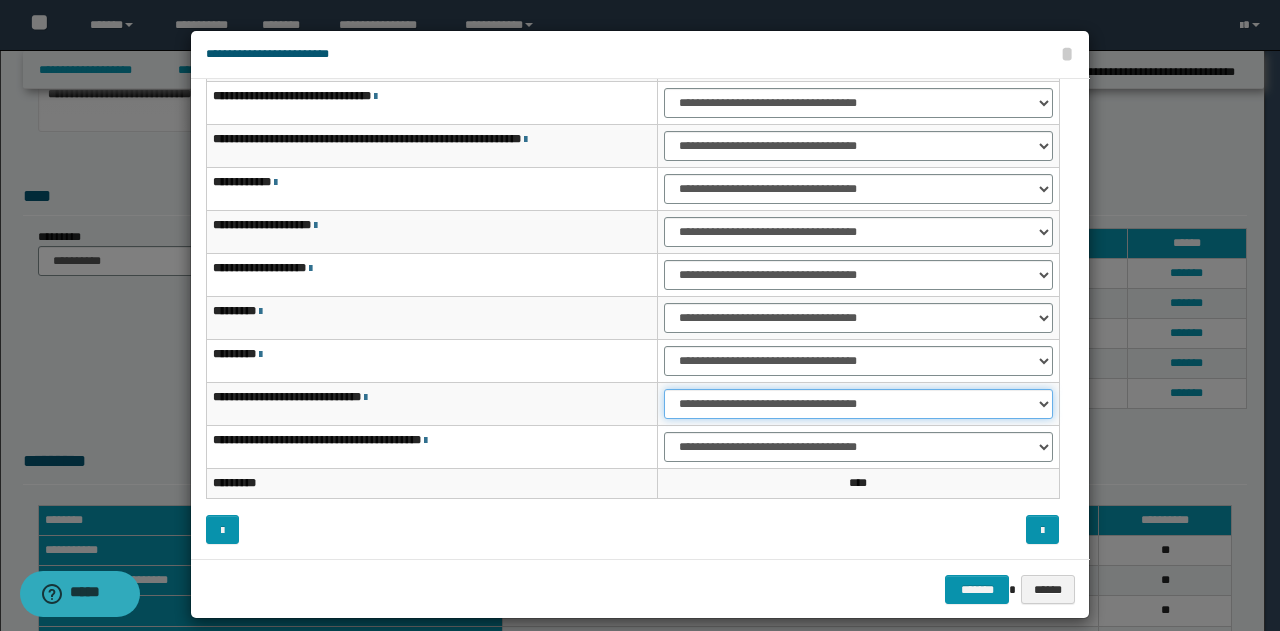 click on "**********" at bounding box center [858, 404] 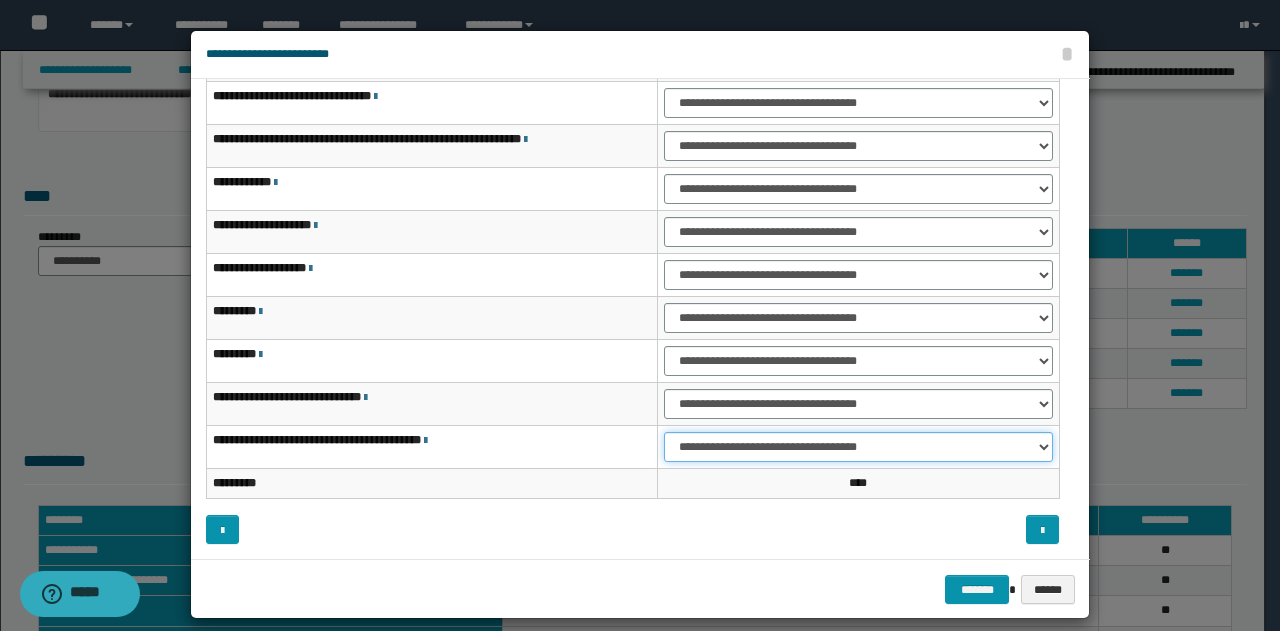 click on "**********" at bounding box center [858, 447] 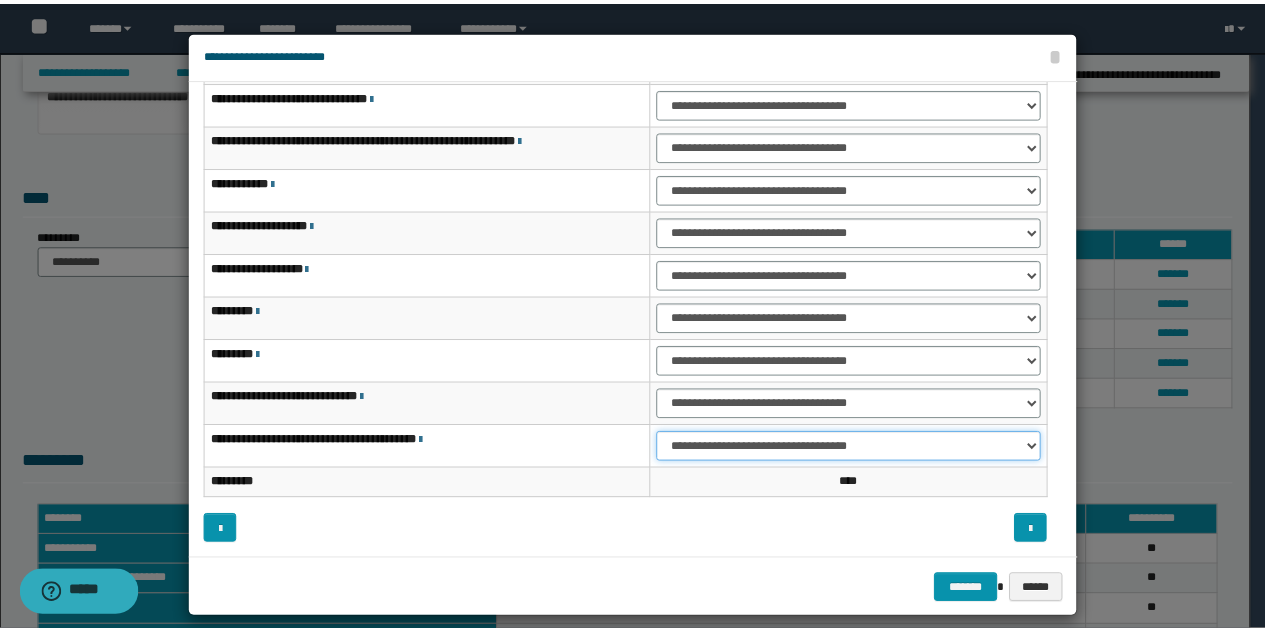 scroll, scrollTop: 18, scrollLeft: 0, axis: vertical 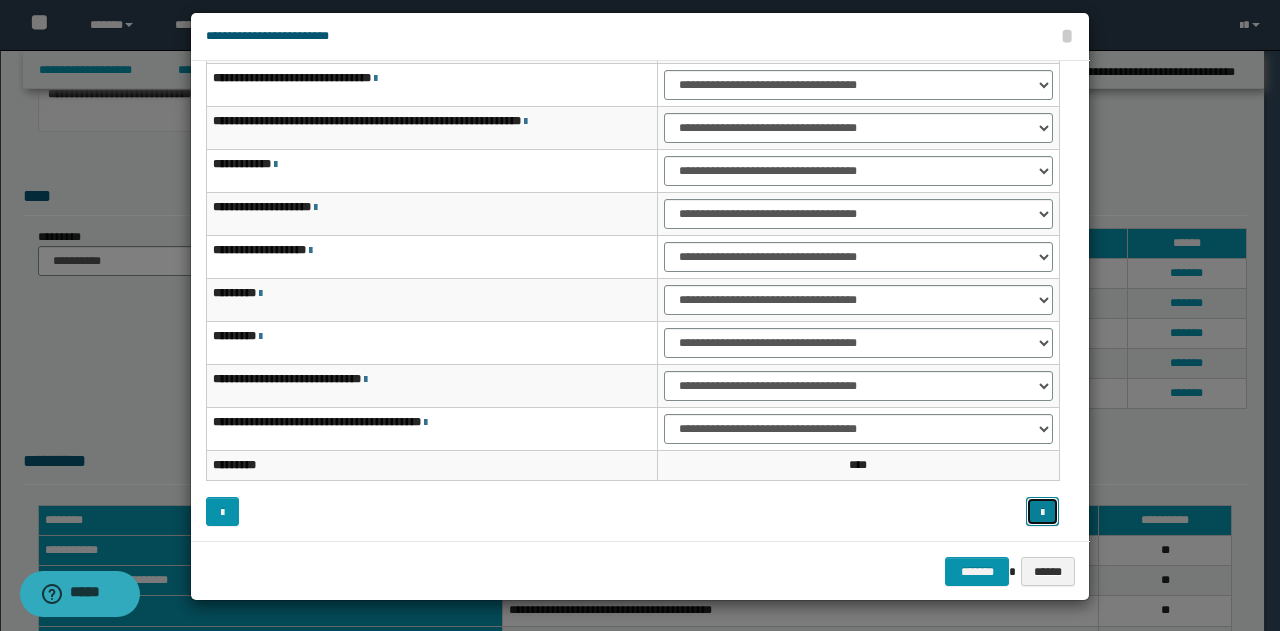 click at bounding box center (1042, 513) 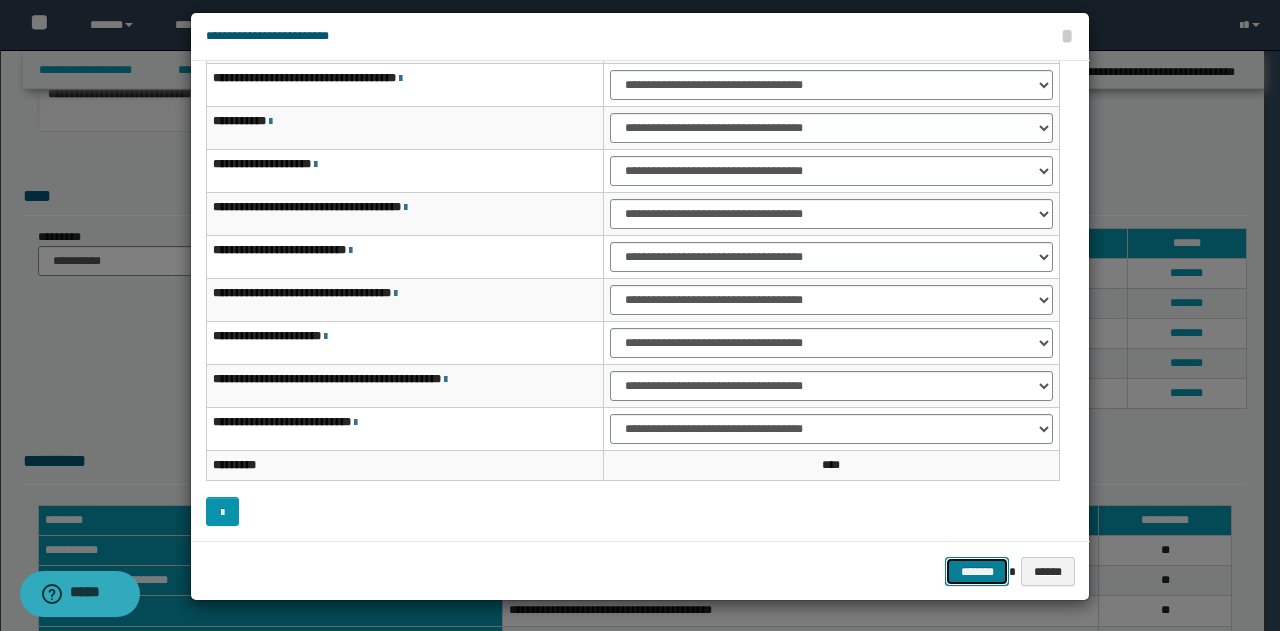 click on "*******" at bounding box center (977, 571) 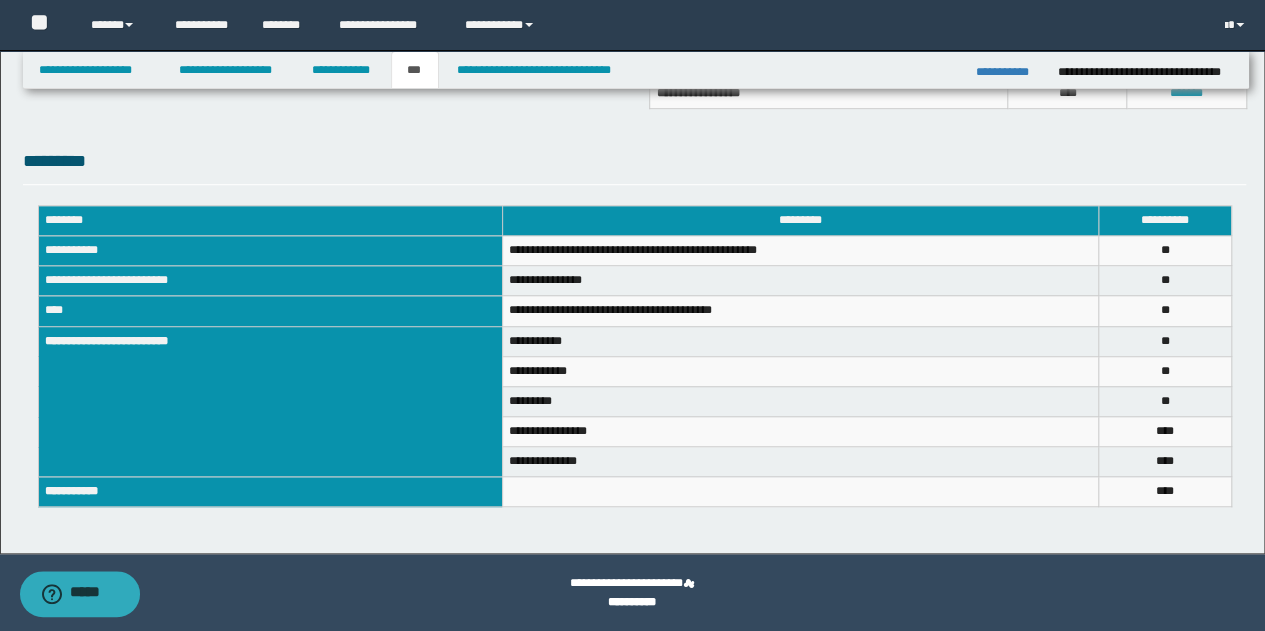 scroll, scrollTop: 229, scrollLeft: 0, axis: vertical 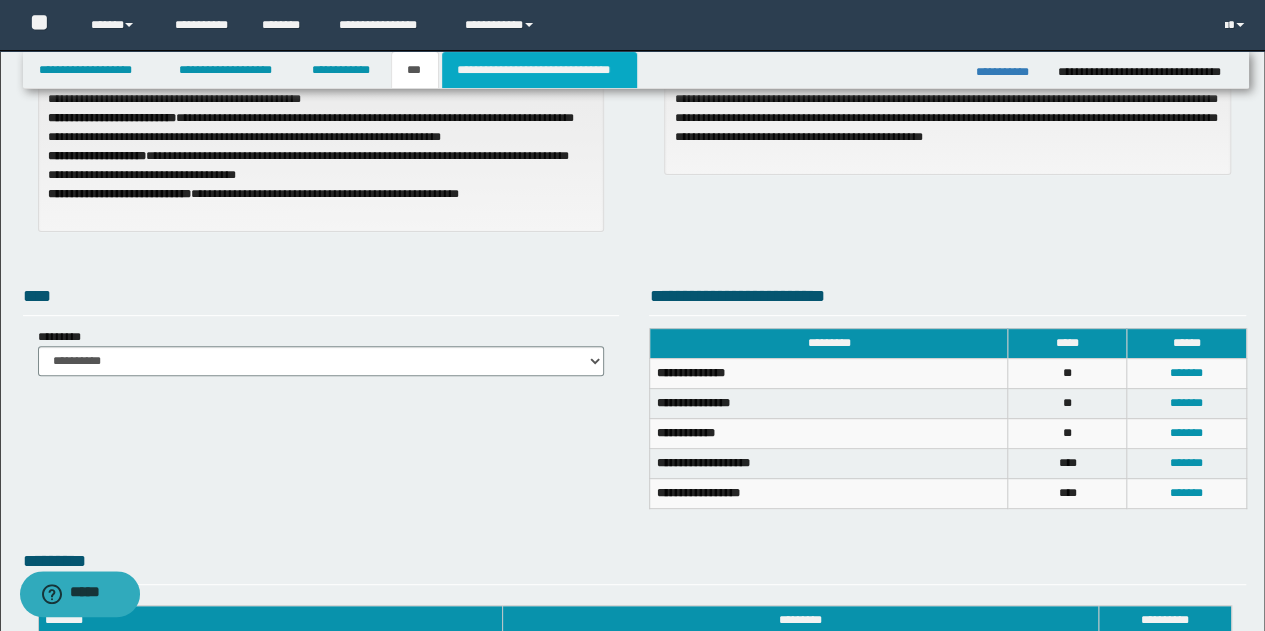 click on "**********" at bounding box center [539, 70] 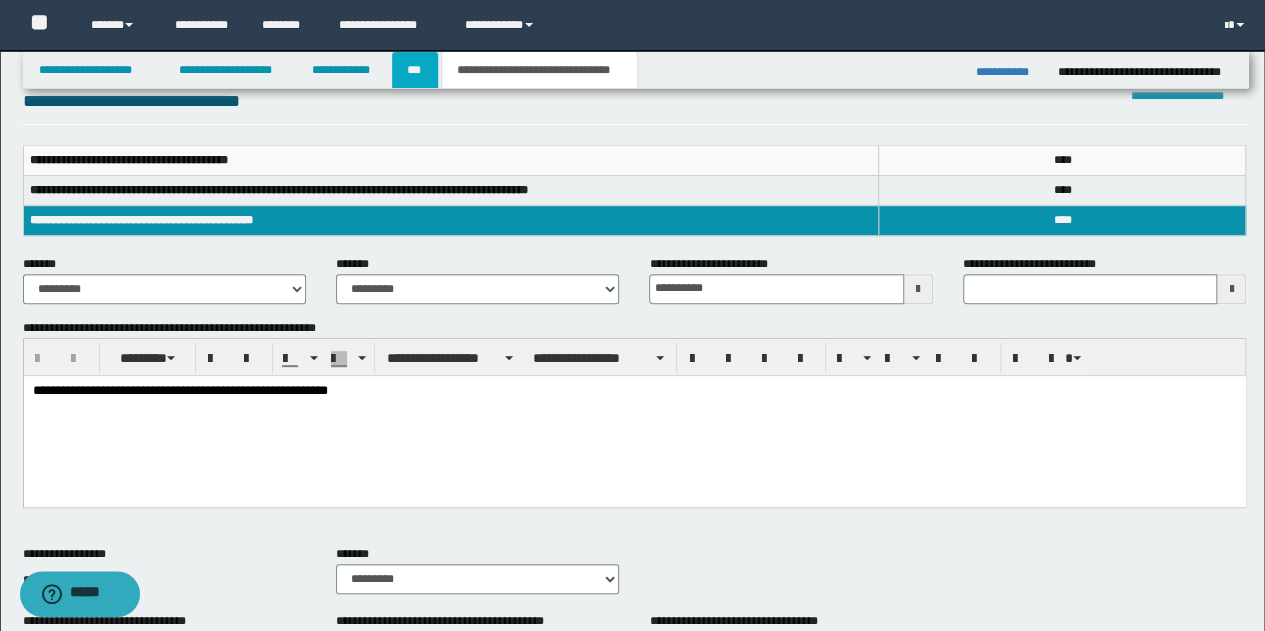 click on "***" at bounding box center [415, 70] 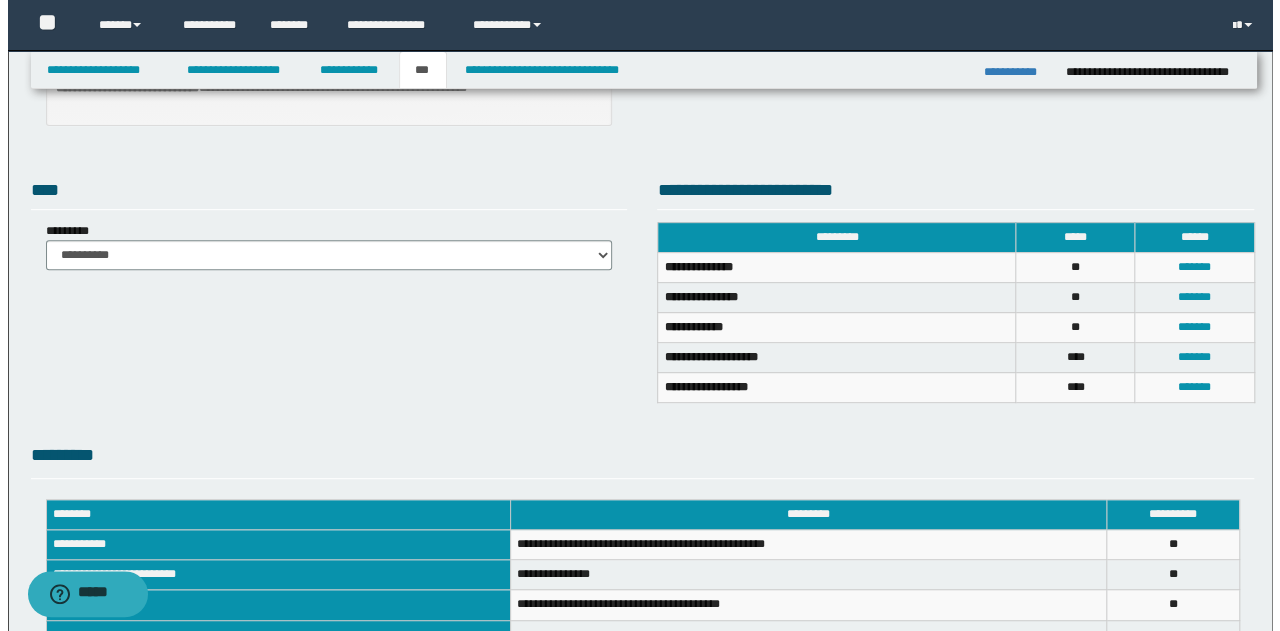 scroll, scrollTop: 329, scrollLeft: 0, axis: vertical 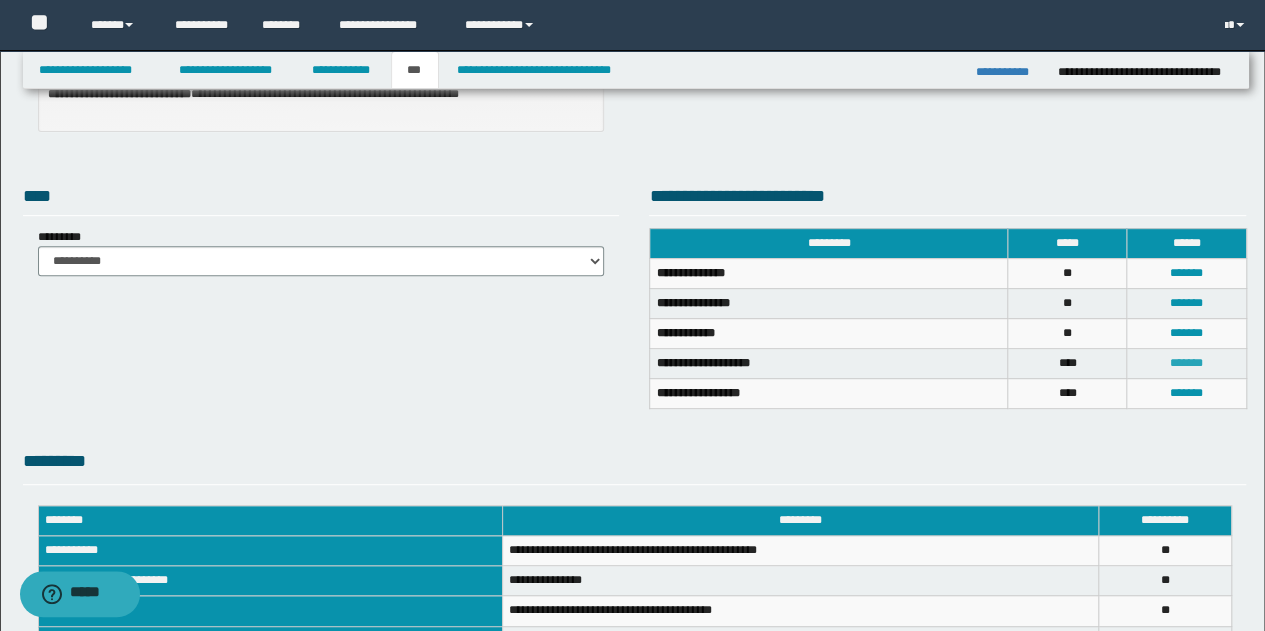 click on "*******" at bounding box center (1186, 363) 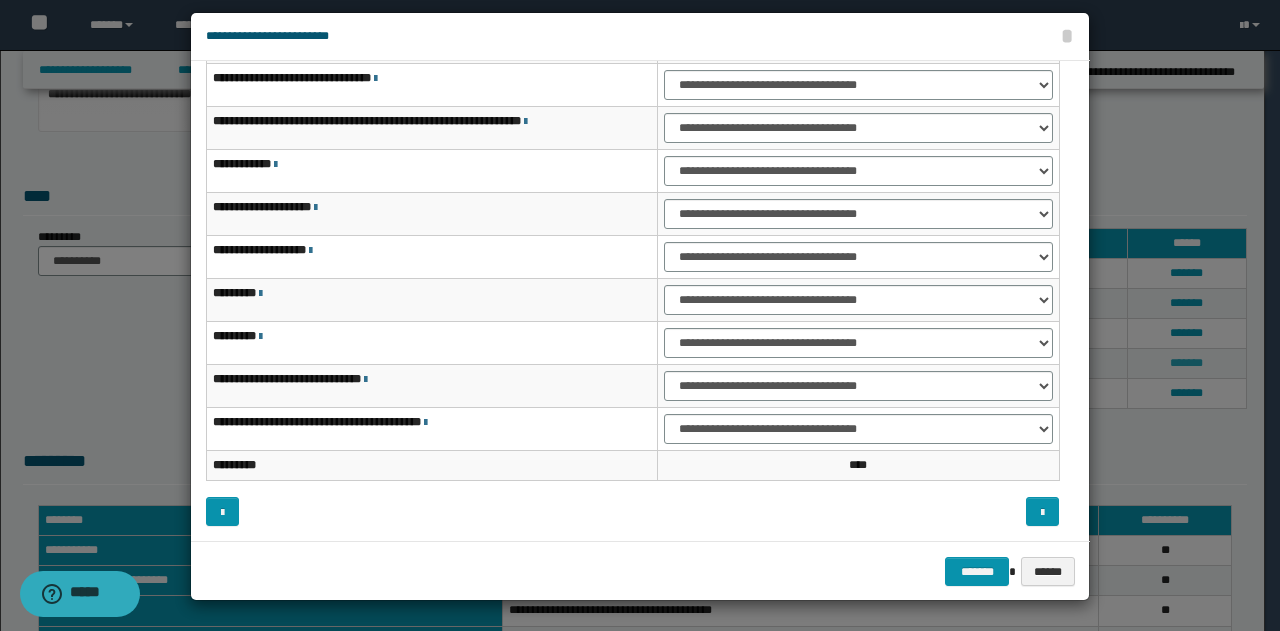 scroll, scrollTop: 0, scrollLeft: 0, axis: both 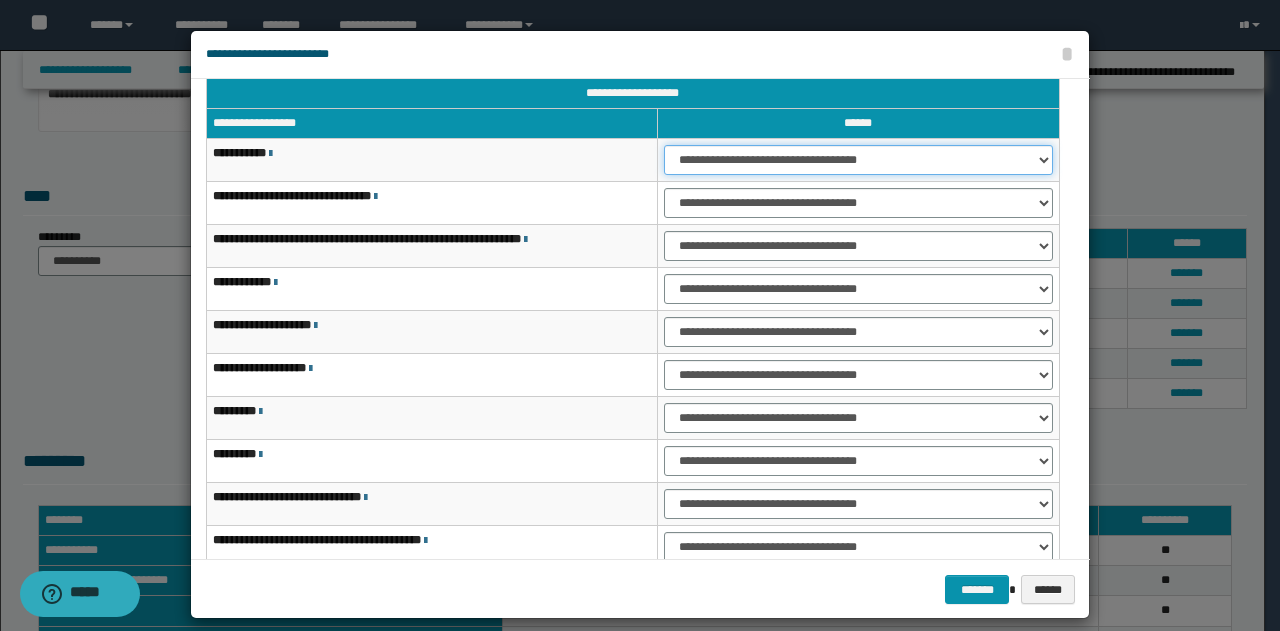 click on "**********" at bounding box center (858, 160) 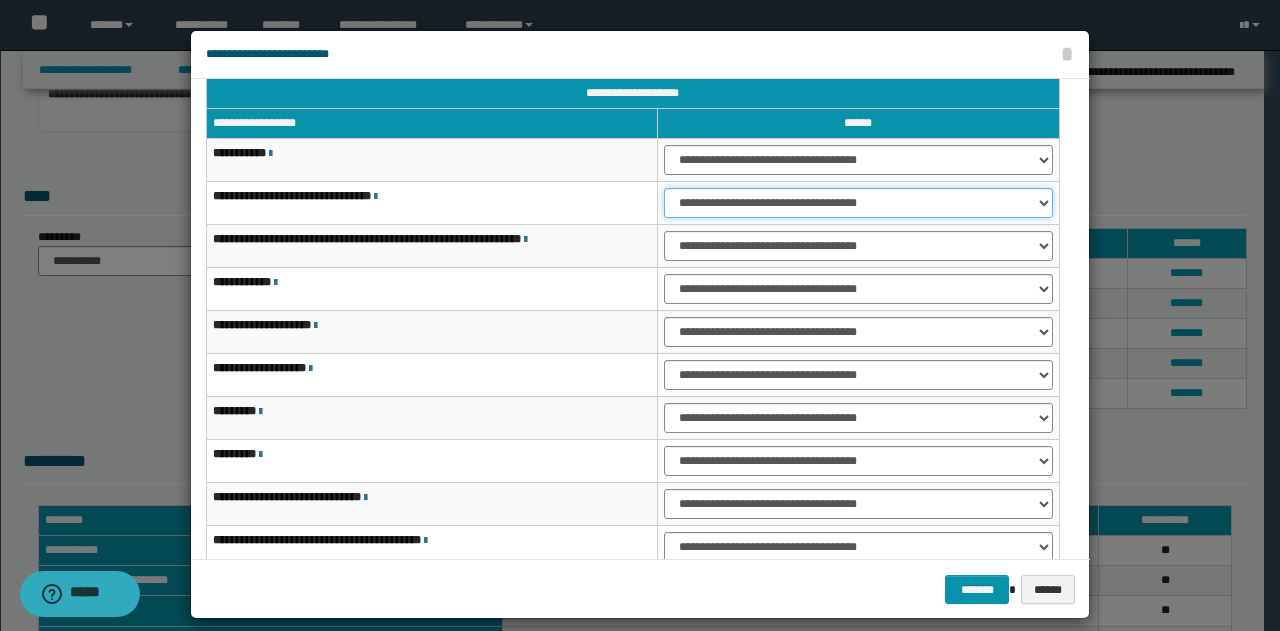 click on "**********" at bounding box center [858, 203] 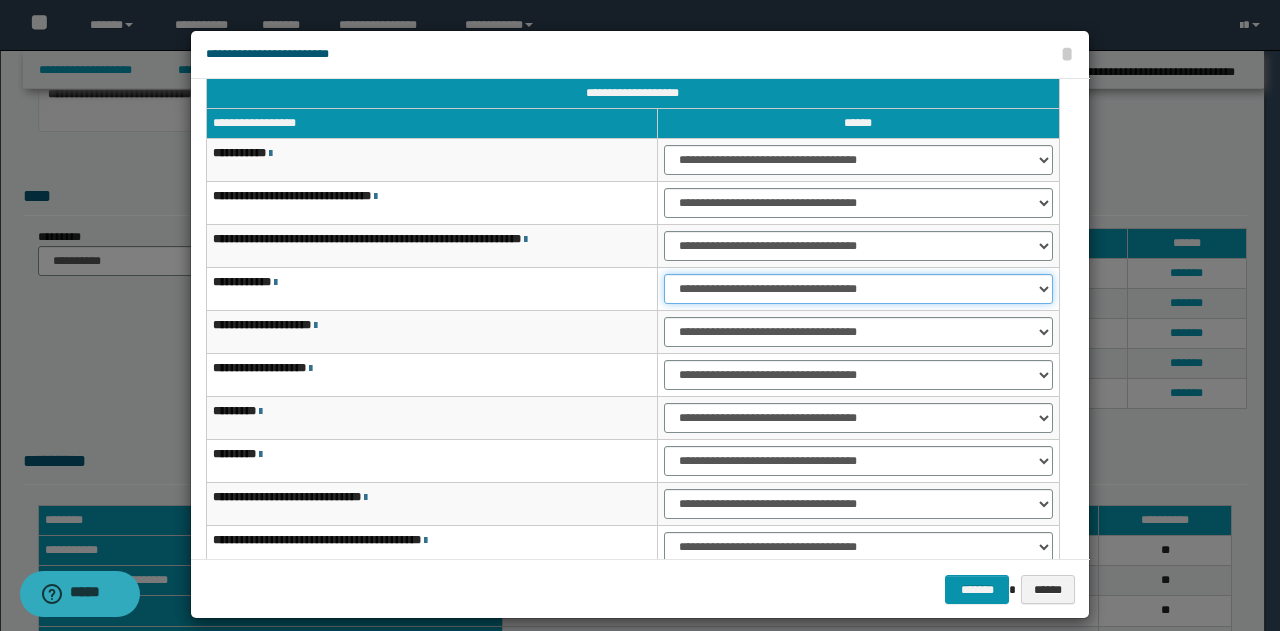 click on "**********" at bounding box center (858, 289) 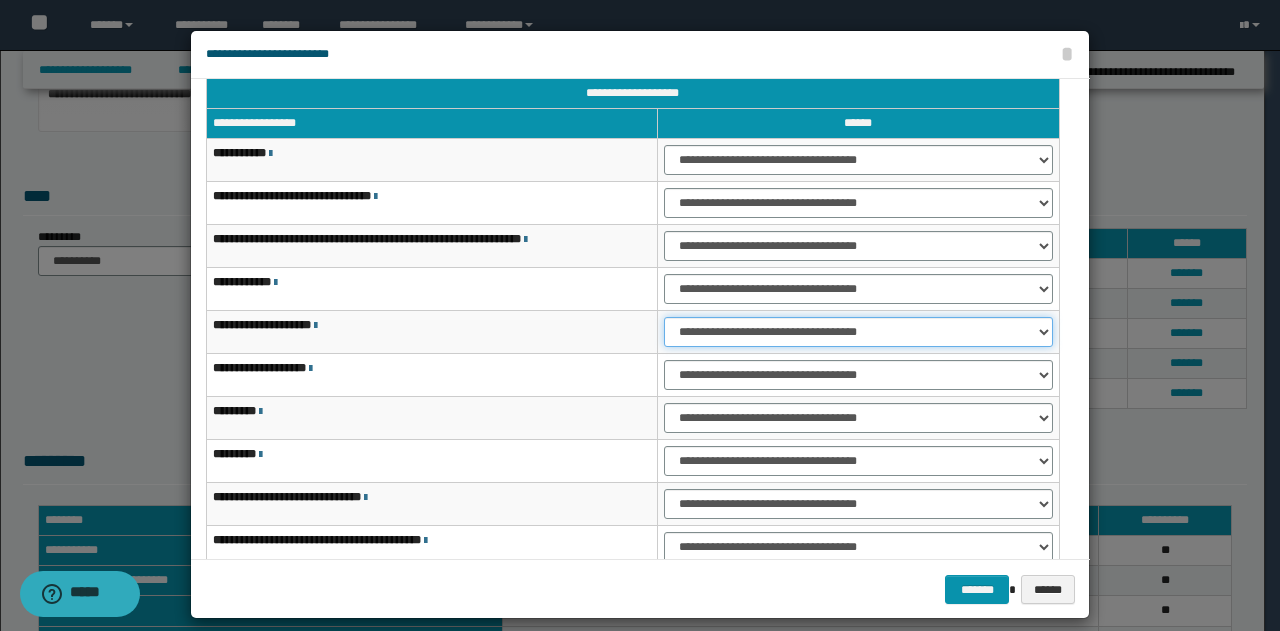 click on "**********" at bounding box center [858, 332] 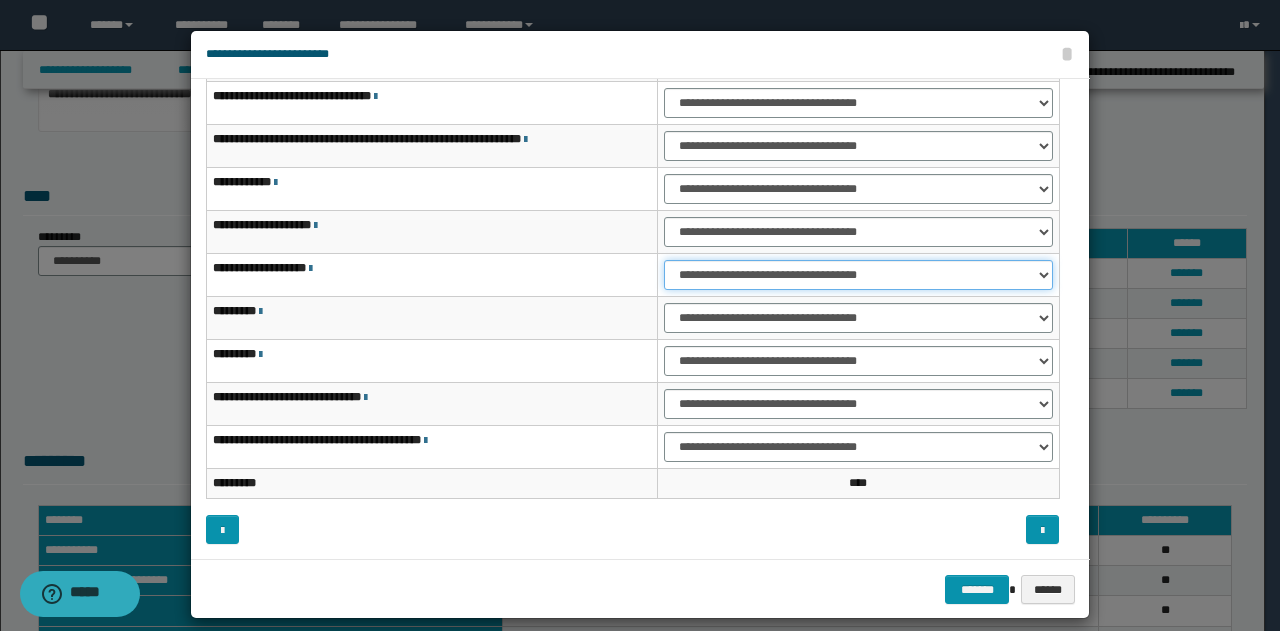 click on "**********" at bounding box center [858, 275] 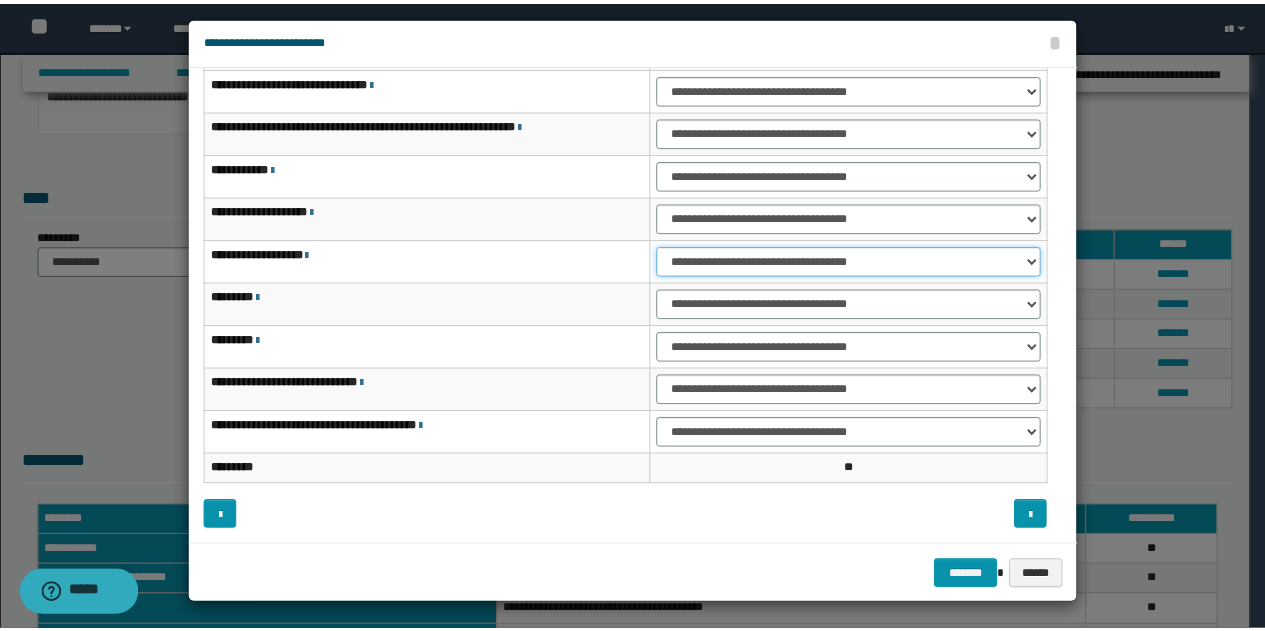 scroll, scrollTop: 18, scrollLeft: 0, axis: vertical 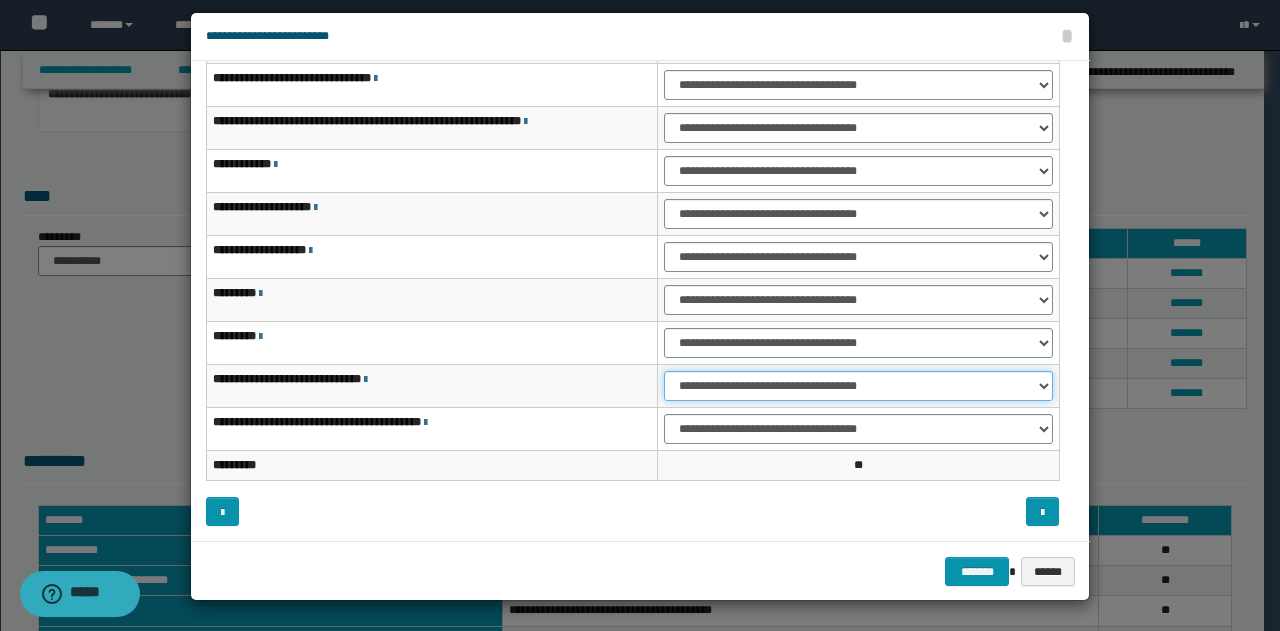 click on "**********" at bounding box center [858, 386] 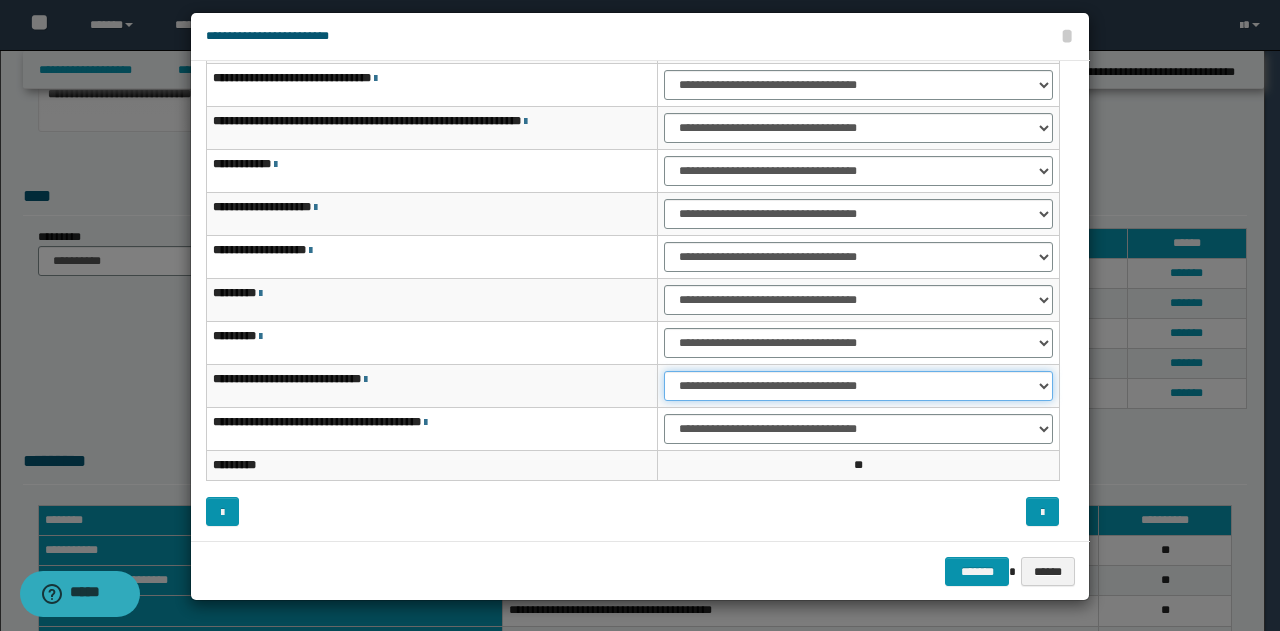 select on "***" 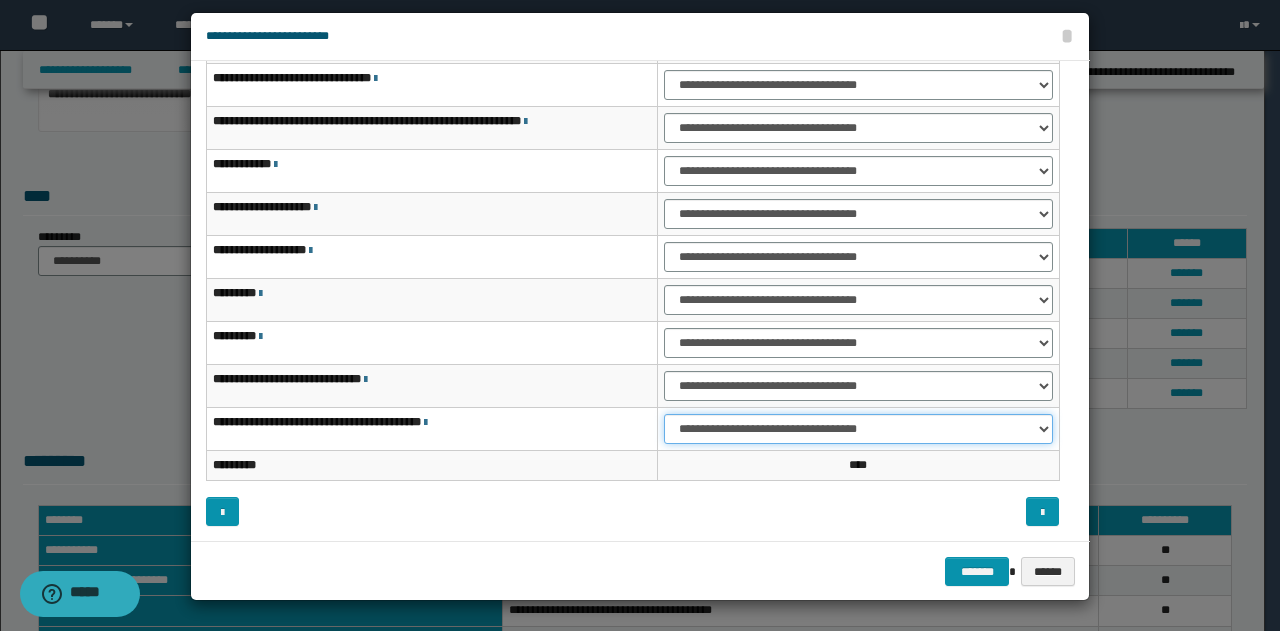click on "**********" at bounding box center (858, 429) 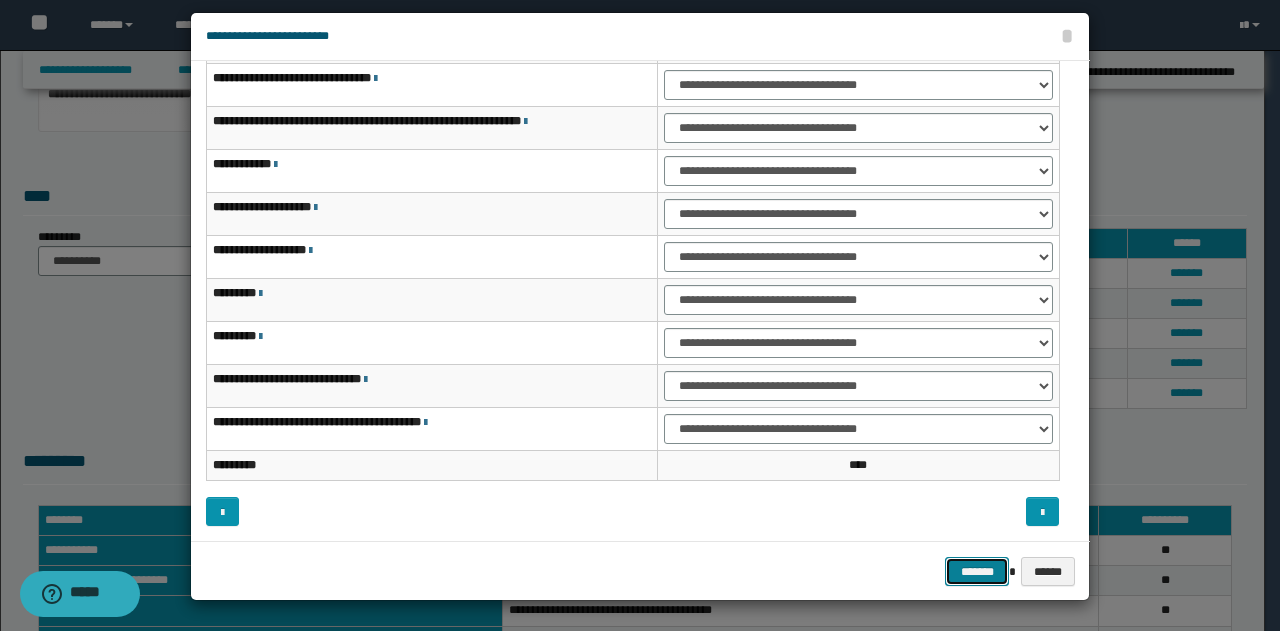 click on "*******" at bounding box center [977, 571] 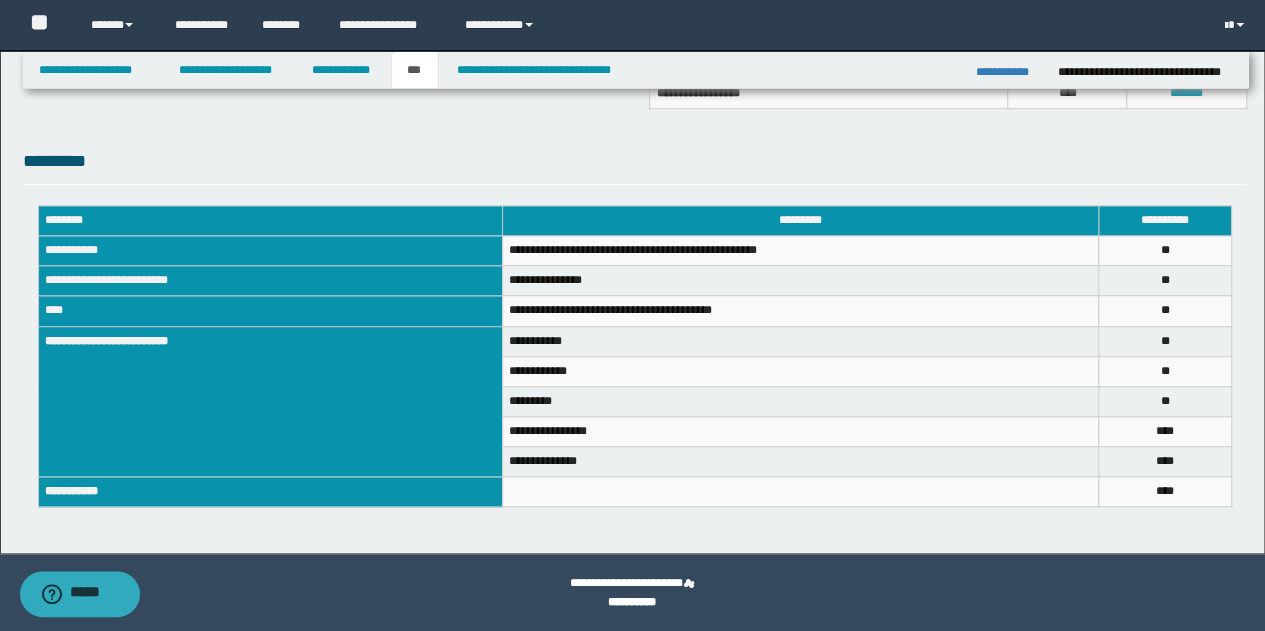 scroll, scrollTop: 329, scrollLeft: 0, axis: vertical 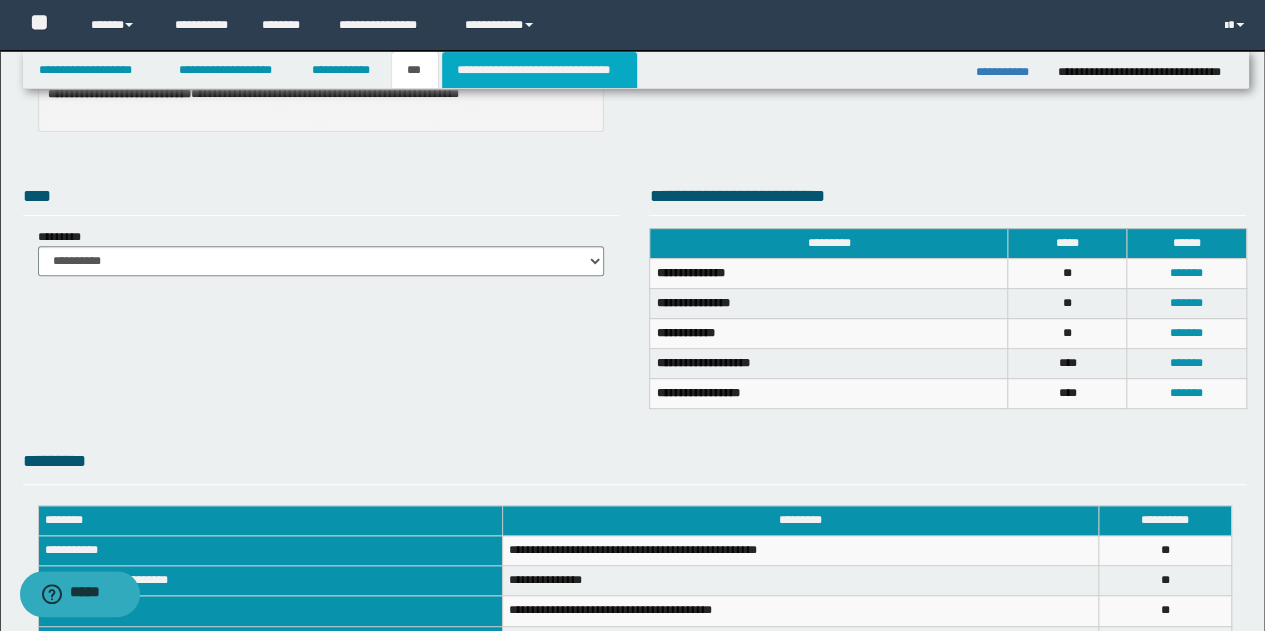 click on "**********" at bounding box center (539, 70) 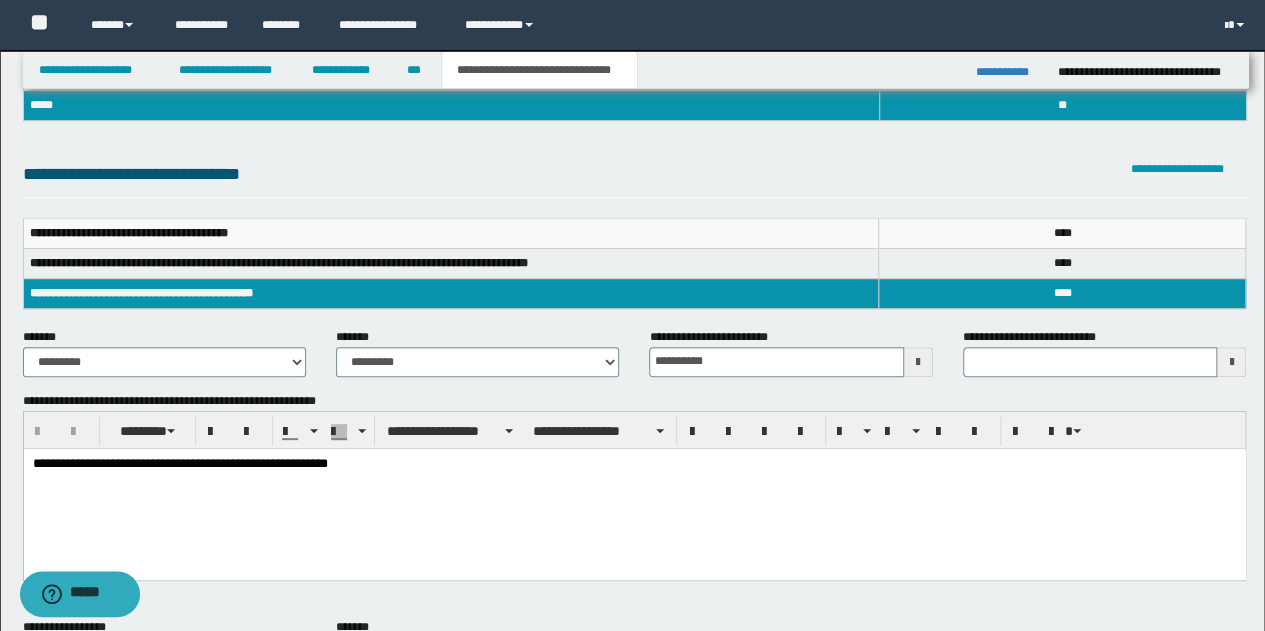 scroll, scrollTop: 0, scrollLeft: 0, axis: both 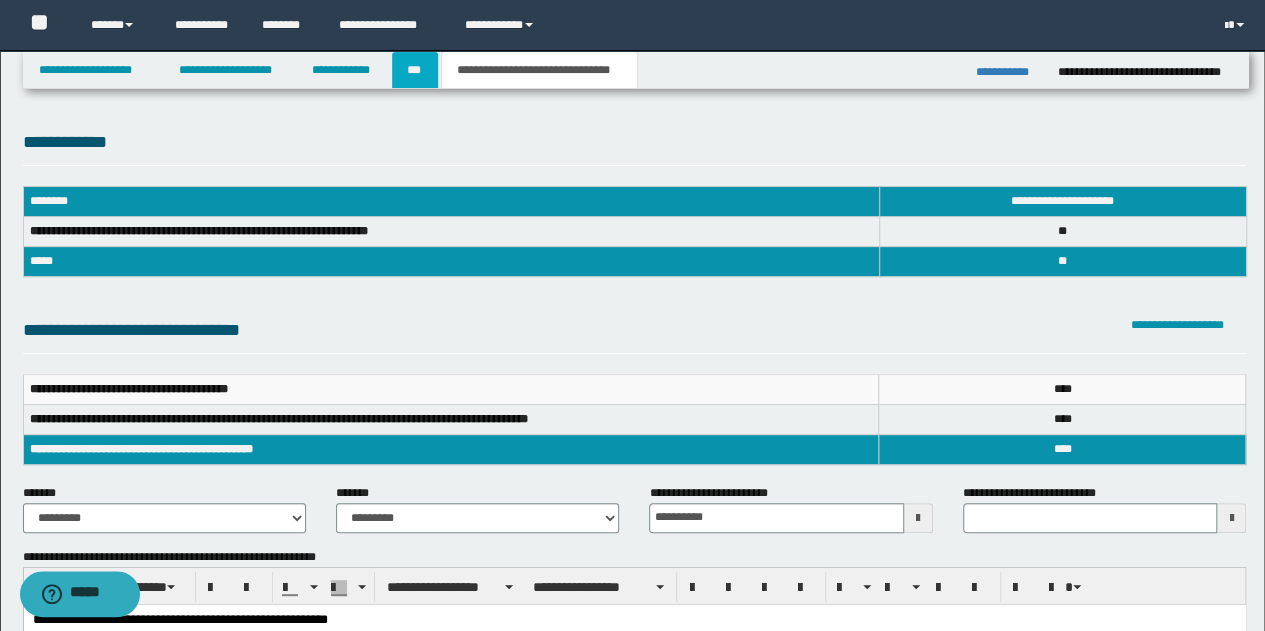 click on "***" at bounding box center (415, 70) 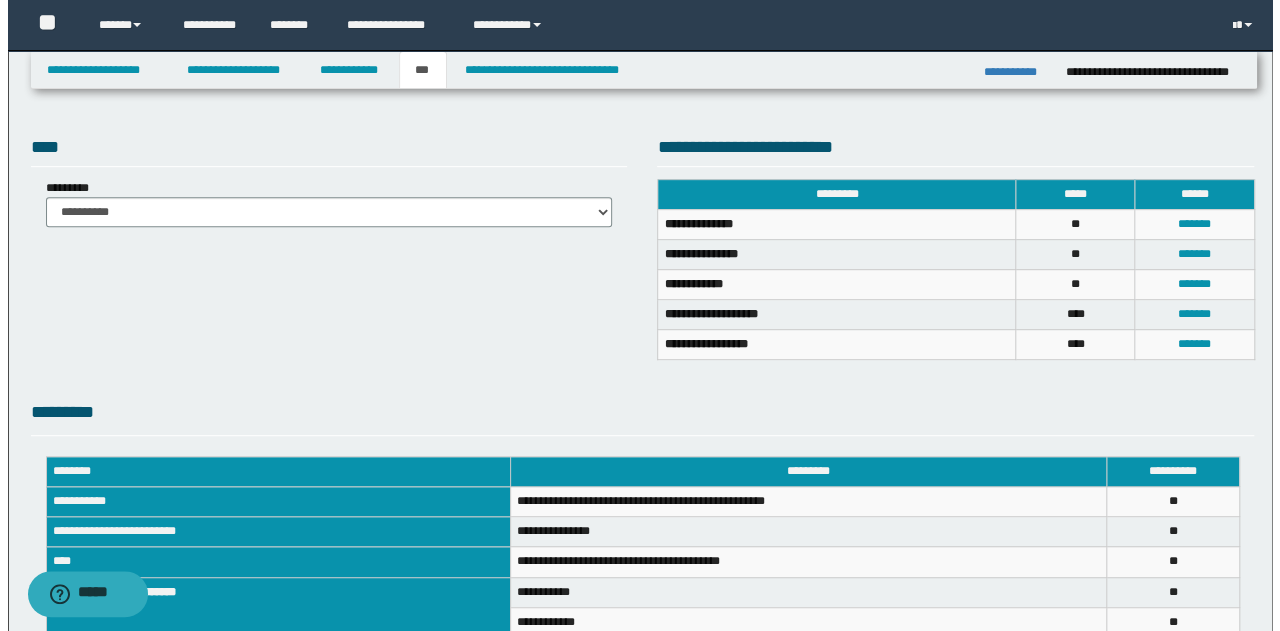scroll, scrollTop: 400, scrollLeft: 0, axis: vertical 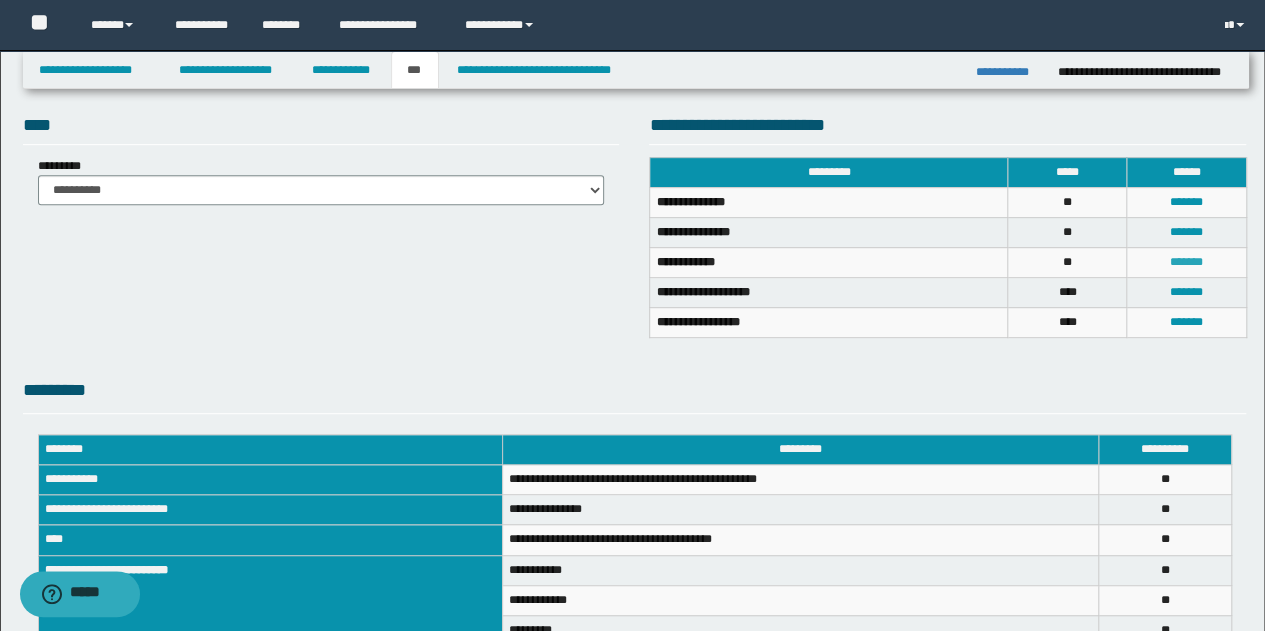 click on "*******" at bounding box center [1186, 262] 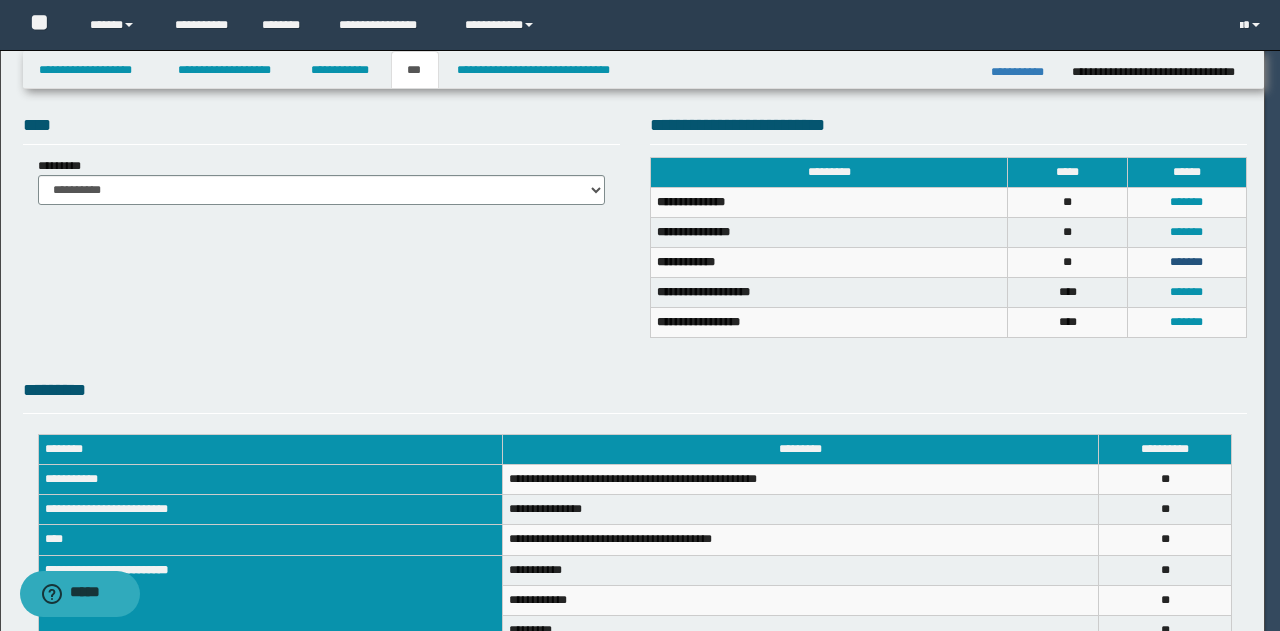 scroll, scrollTop: 0, scrollLeft: 0, axis: both 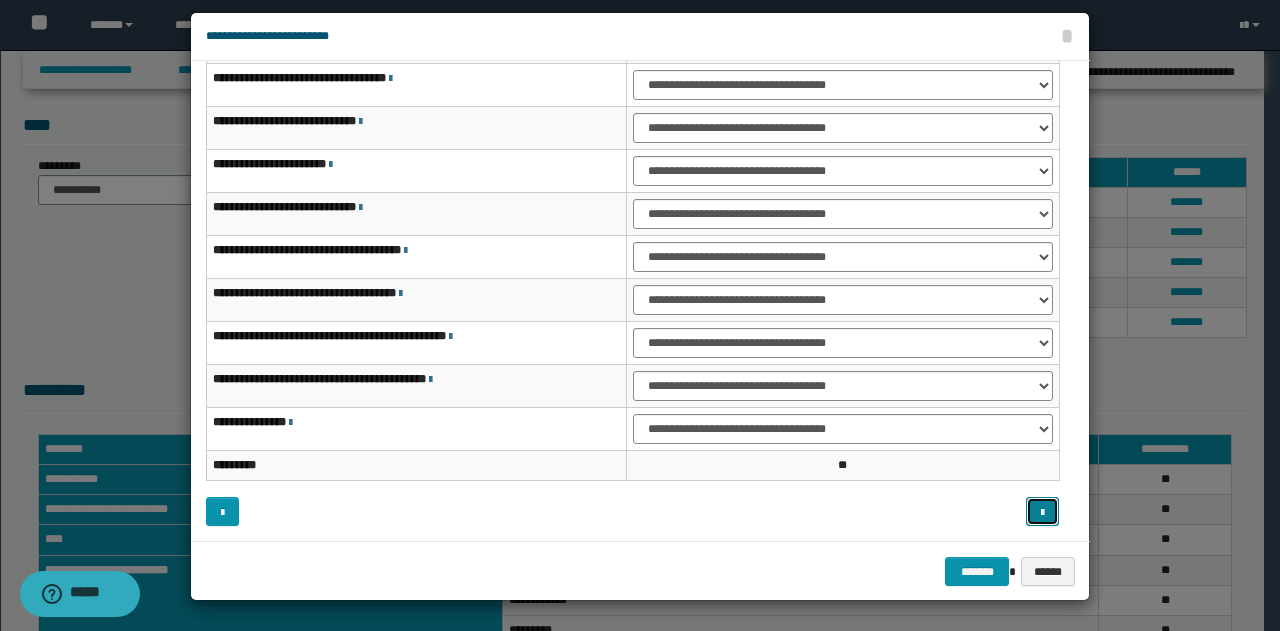 click at bounding box center [1042, 513] 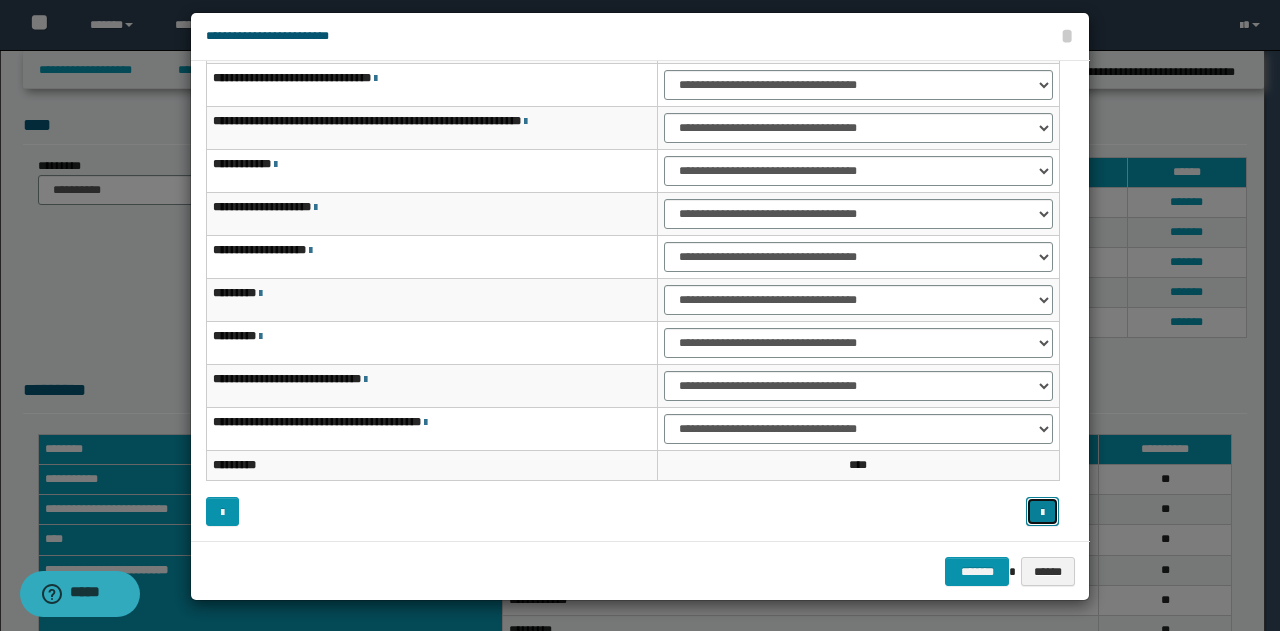 click at bounding box center [1042, 513] 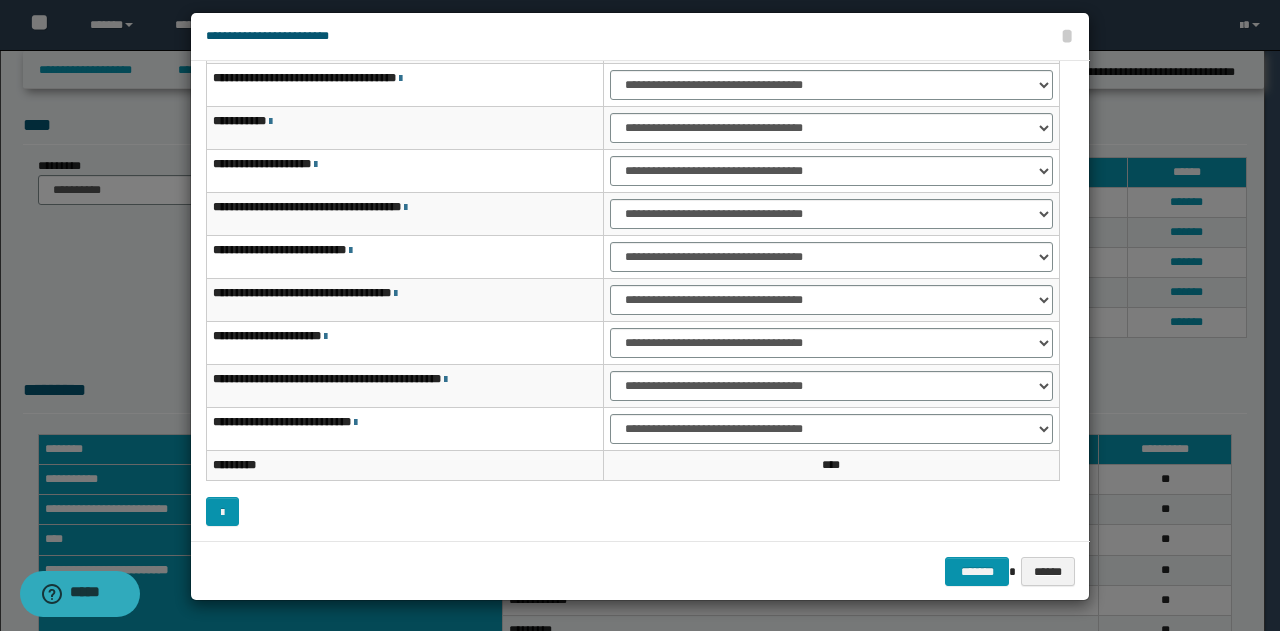 scroll, scrollTop: 16, scrollLeft: 0, axis: vertical 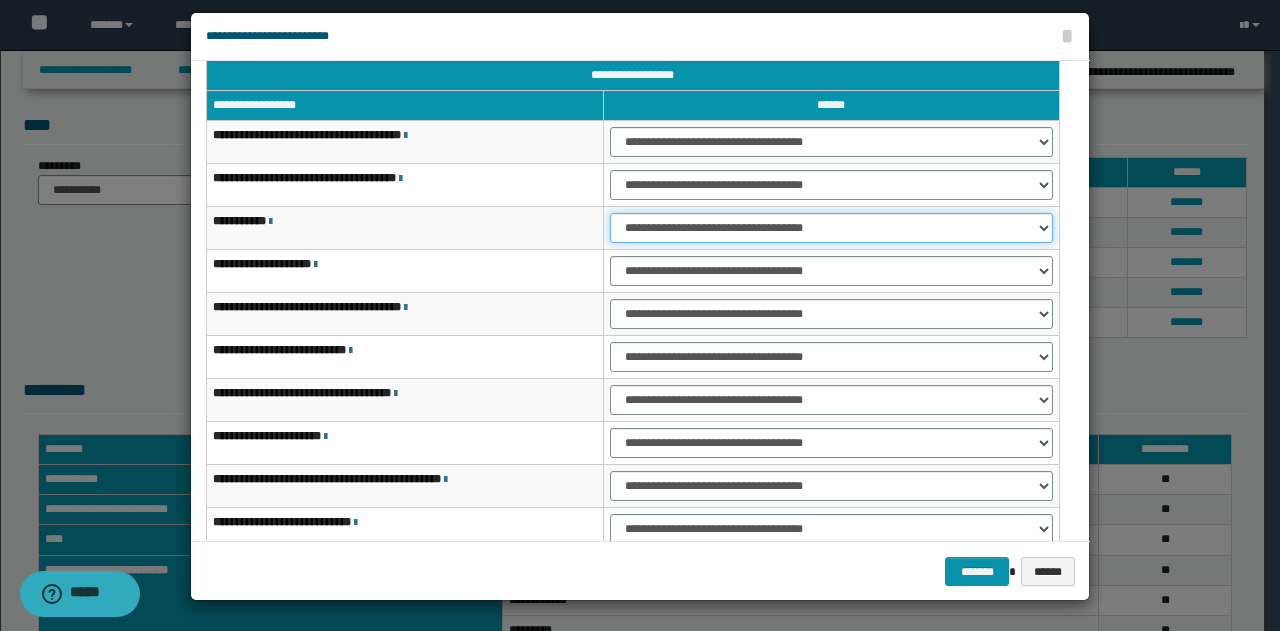 click on "**********" at bounding box center (831, 228) 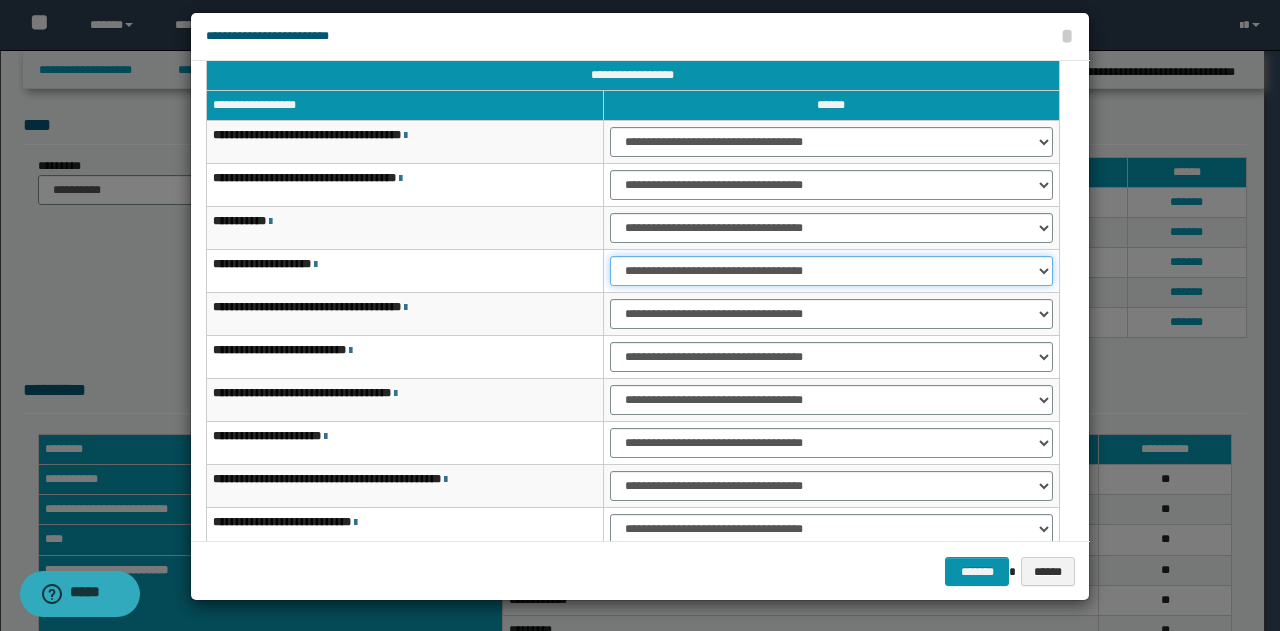 click on "**********" at bounding box center (831, 271) 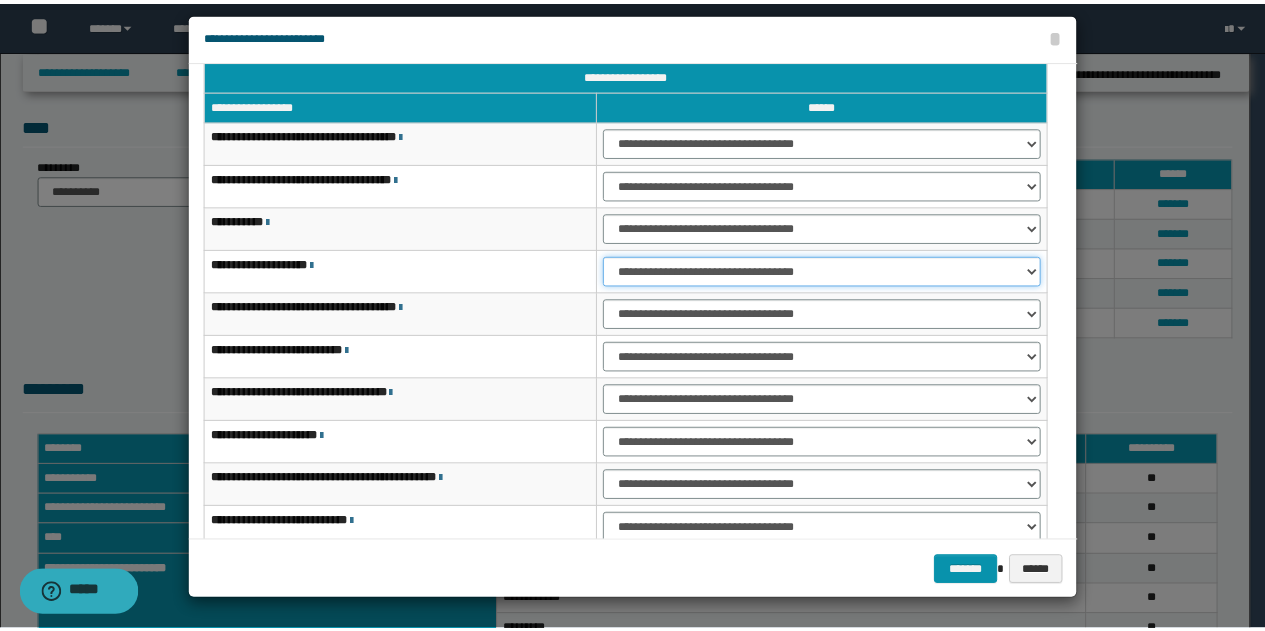scroll, scrollTop: 116, scrollLeft: 0, axis: vertical 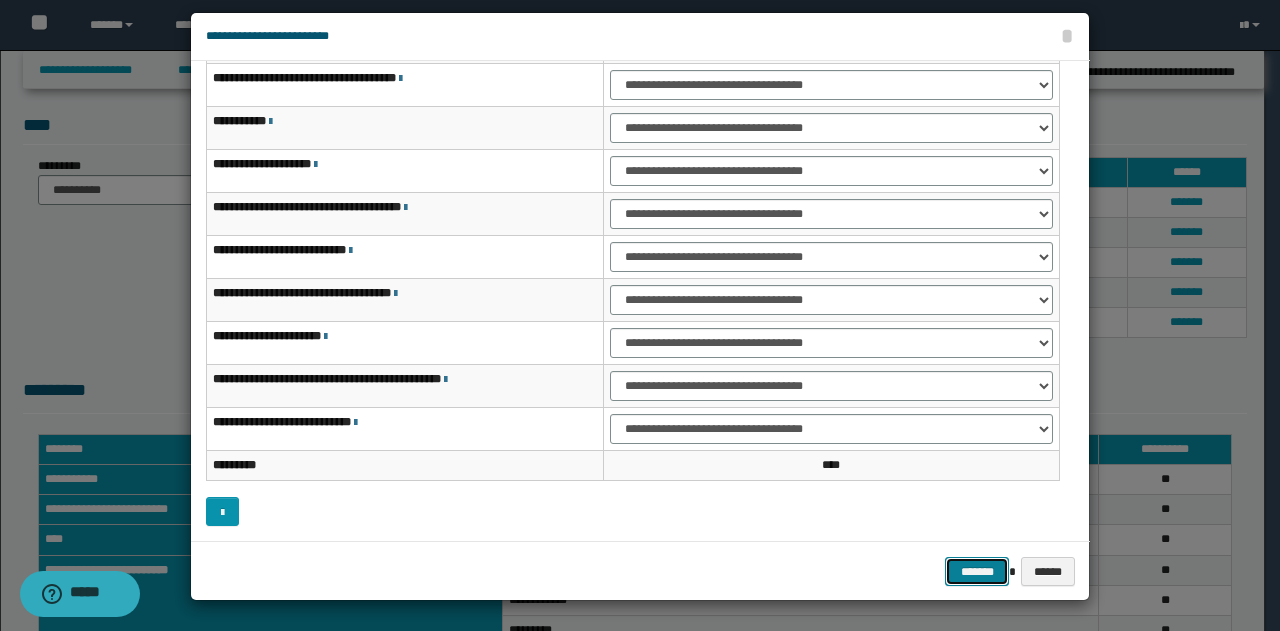 click on "*******" at bounding box center [977, 571] 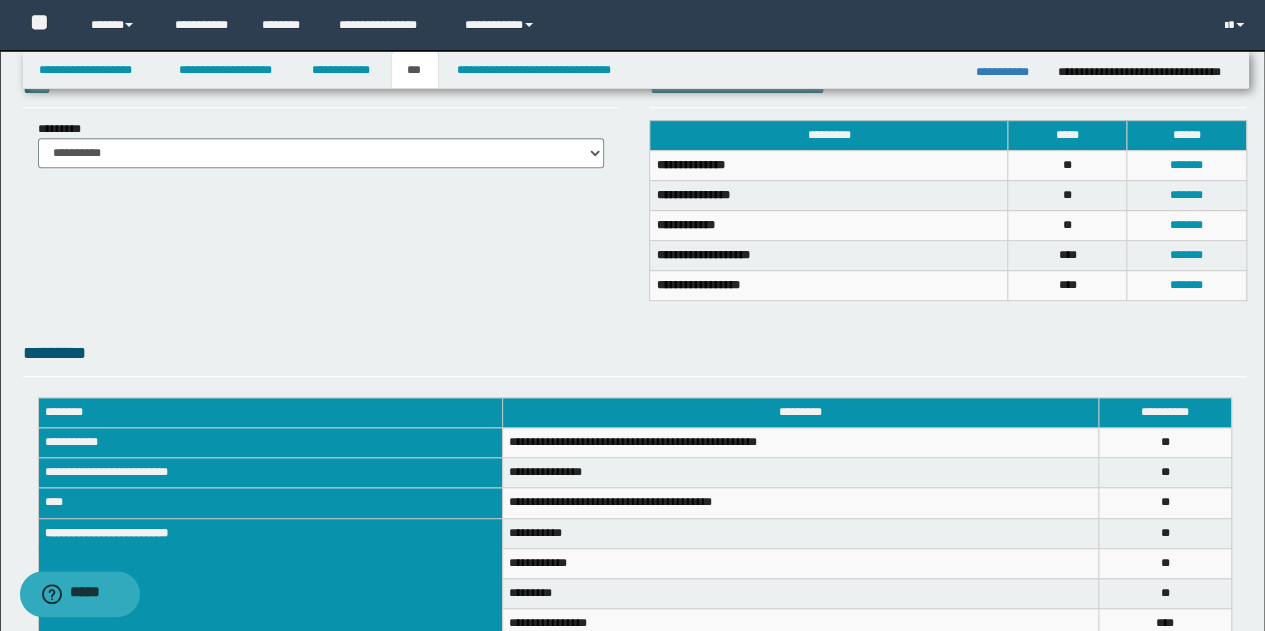 scroll, scrollTop: 229, scrollLeft: 0, axis: vertical 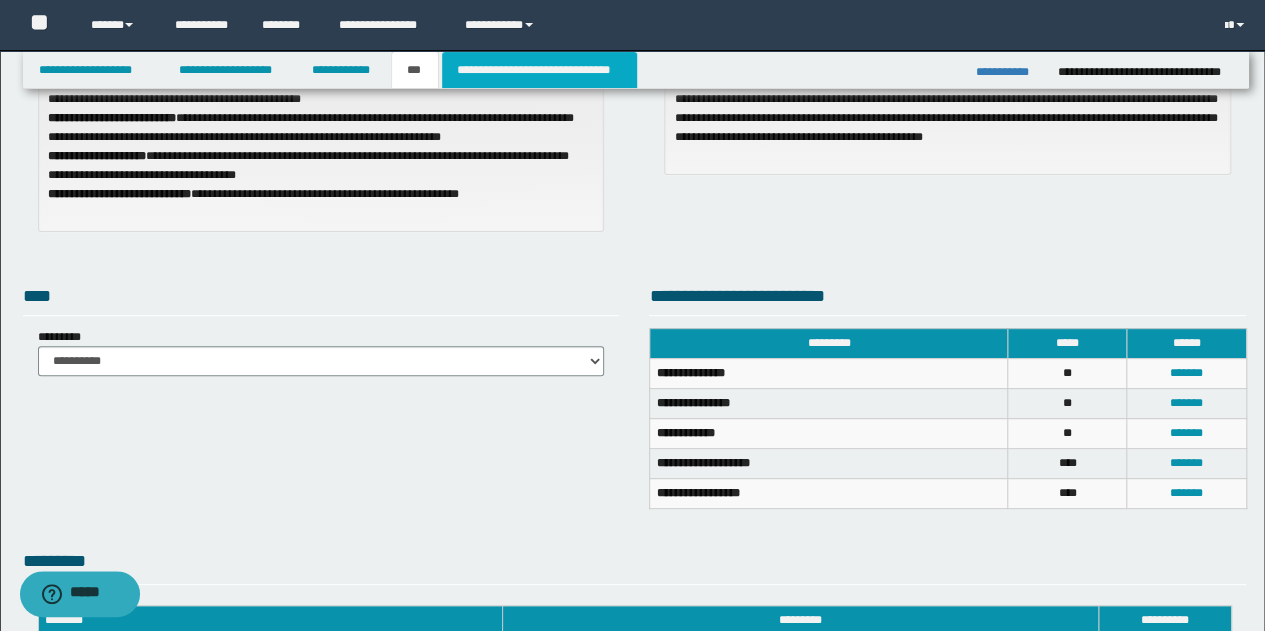 click on "**********" at bounding box center (539, 70) 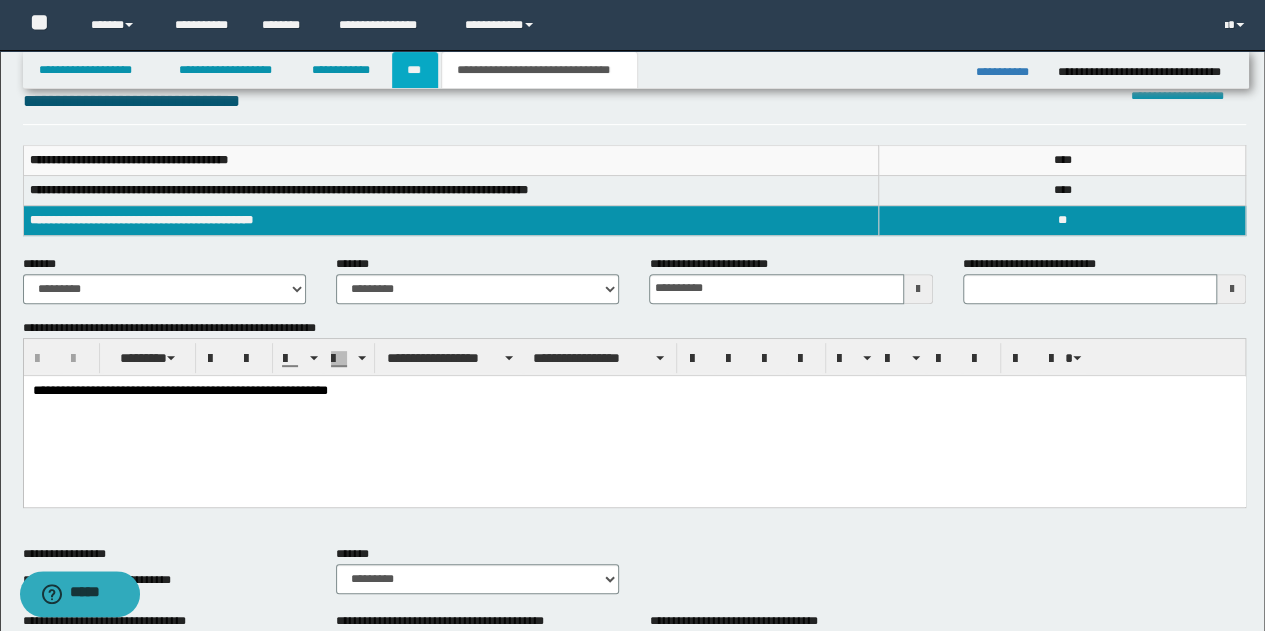 click on "***" at bounding box center (415, 70) 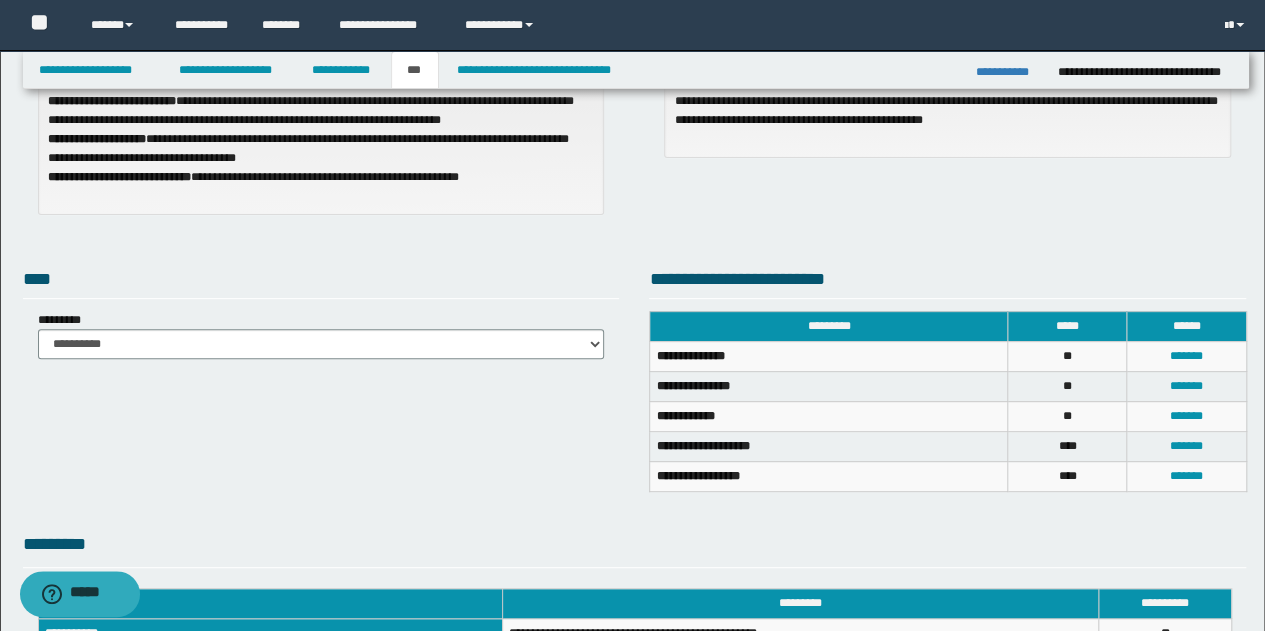 scroll, scrollTop: 629, scrollLeft: 0, axis: vertical 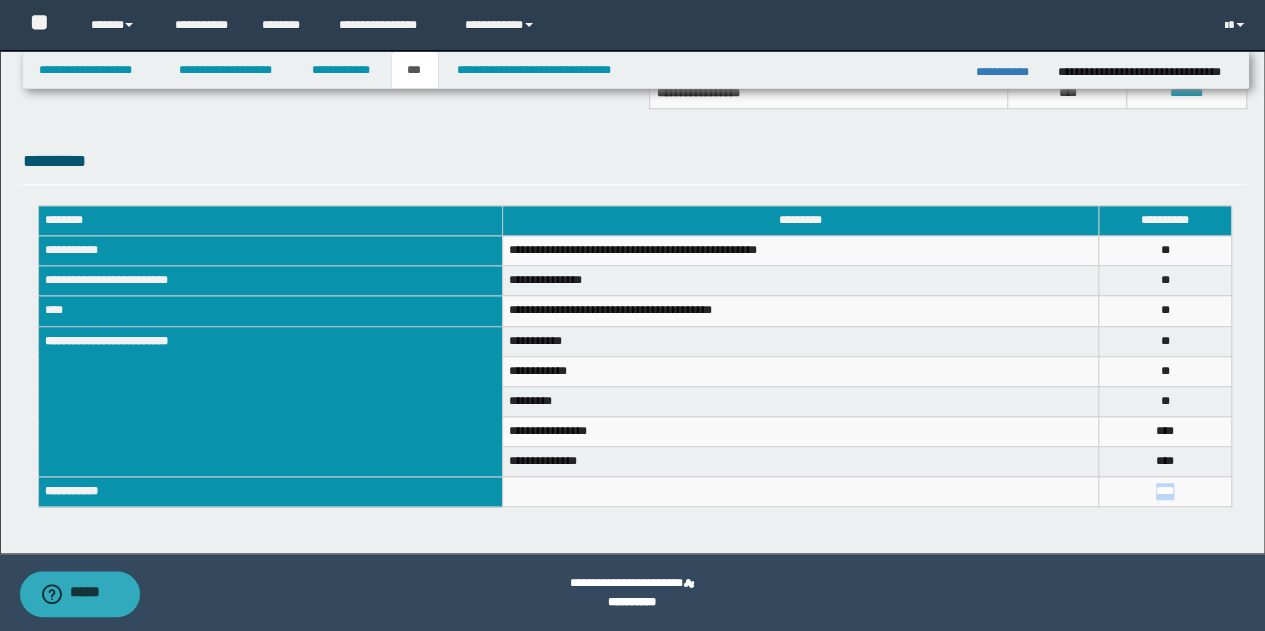 drag, startPoint x: 1207, startPoint y: 488, endPoint x: 1112, endPoint y: 488, distance: 95 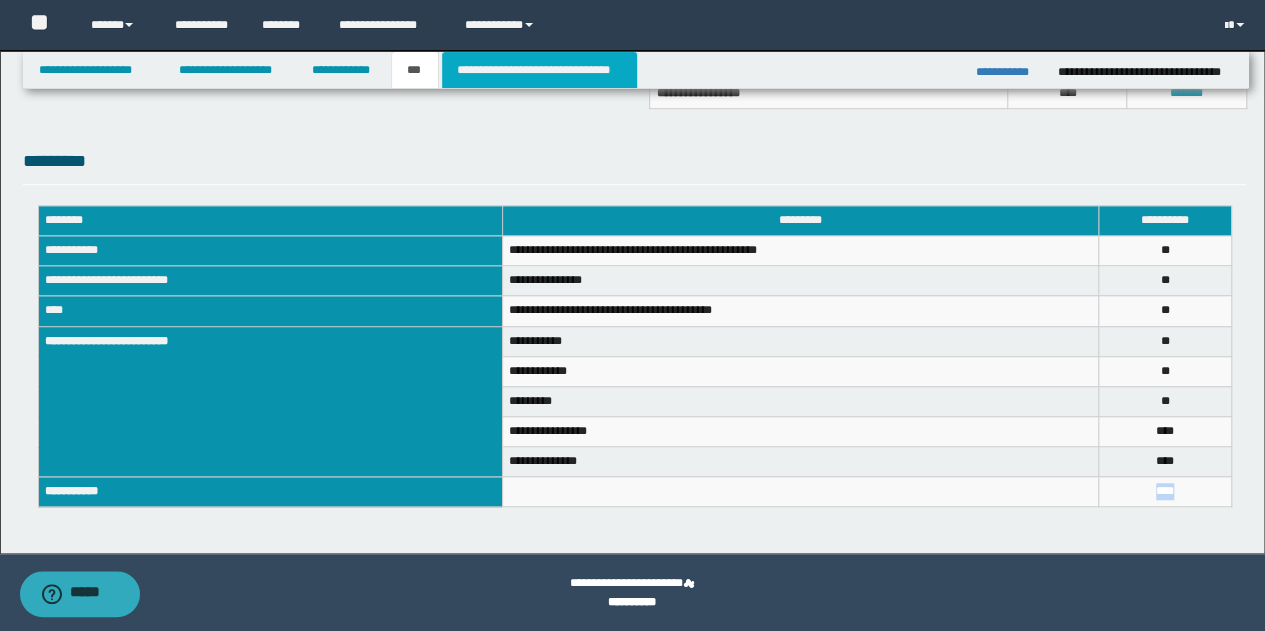 click on "**********" at bounding box center (539, 70) 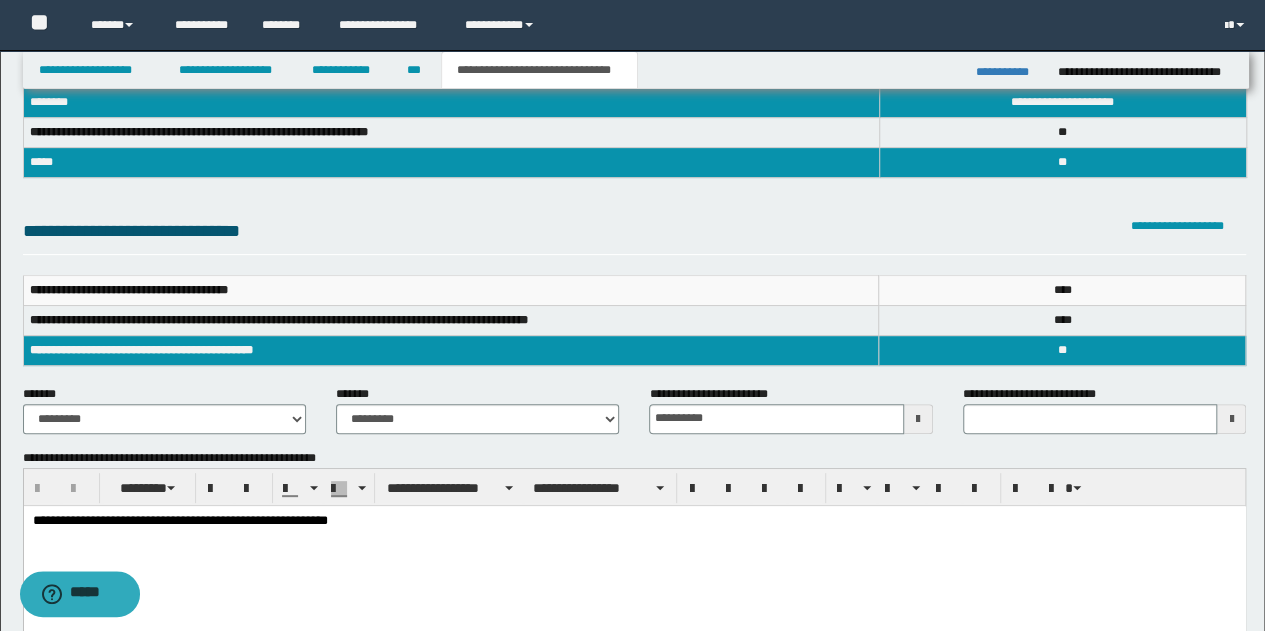 scroll, scrollTop: 29, scrollLeft: 0, axis: vertical 